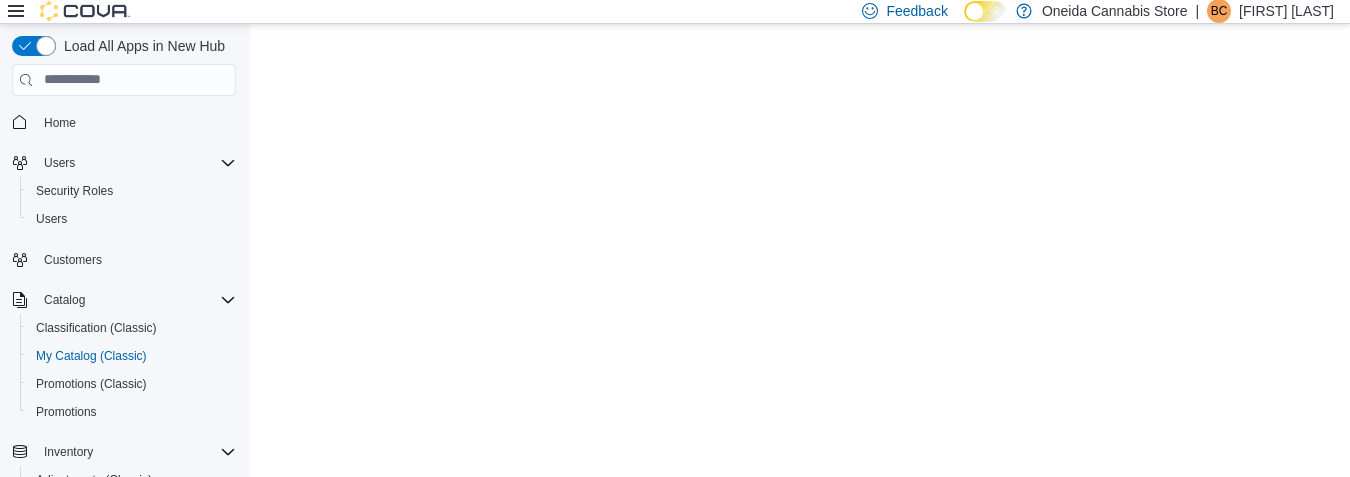 scroll, scrollTop: 0, scrollLeft: 0, axis: both 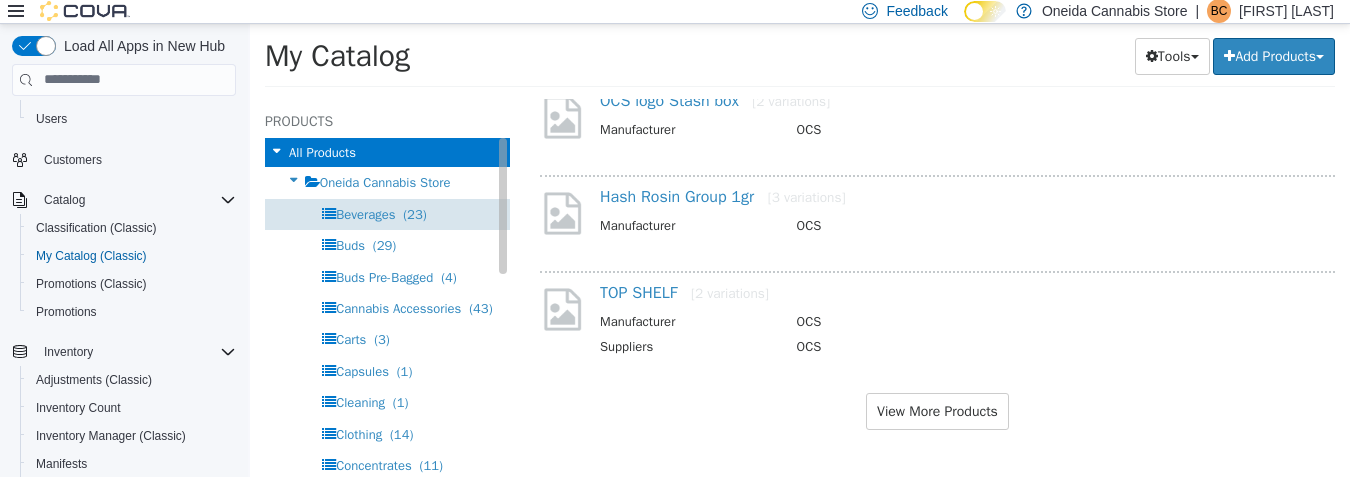 click on "(23)" at bounding box center [414, 213] 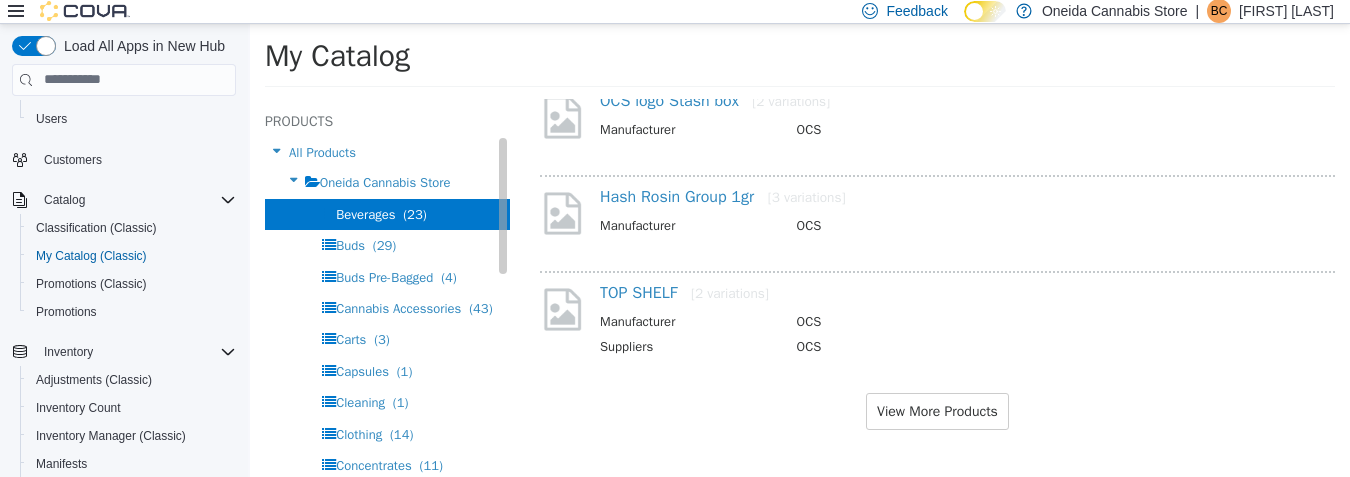 scroll, scrollTop: 0, scrollLeft: 0, axis: both 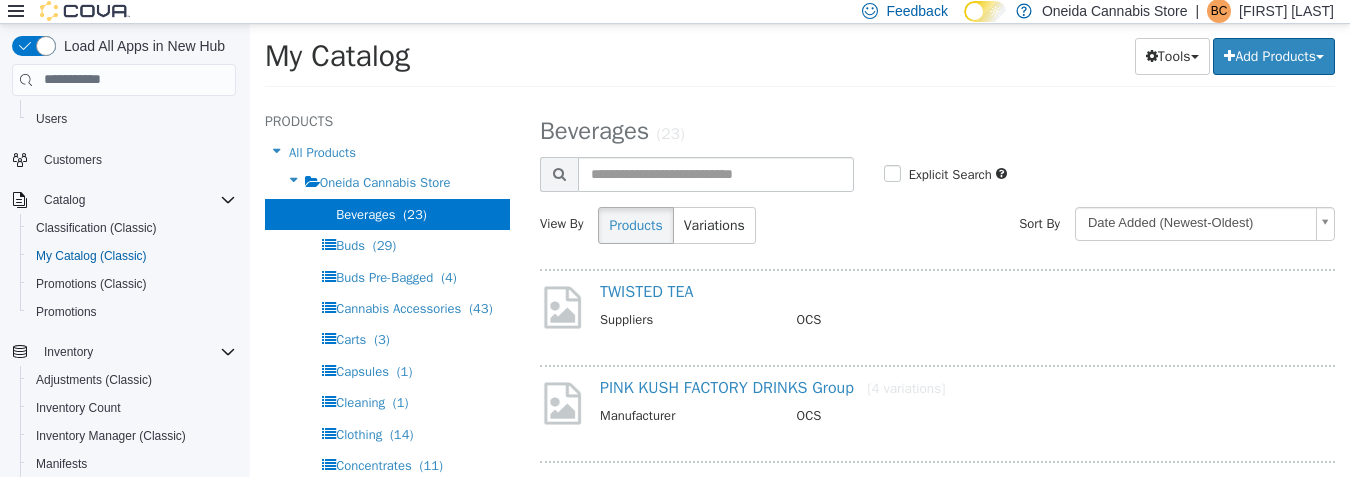 click on "Saving Bulk Changes...
×
My Catalog
Tools
Merge Products Map Private Products Bulk Product Editor Export
Add Products
Create New Product Bulk Import New Products
Products All Products  Oneida Cannabis Store  Beverages
(23)  Buds
(29)  Buds  Pre-Bagged
(4)  Cannabis Accessories
(43)  Carts
(3)  Capsules
(1)  Cleaning
(1)  Clothing
(14)  Concentrates
(11)  Delivery
(3)  Discounts
(2)  Disposable Vaporizers
(13)  Edibles
(84)  Fuel  Lighters
(8)  Hash
(10)  Misc
(76)  Moon Rocks
(3)  Nicotine
(23)  Oils  Tinctures
(13)  Pre-Rolls
(27)  Psilocybin
(15)  Psilocybin Capsules
(2)  Psilocybin Edibles
(8)  Rolling Papers
(9)  Seasonal Products
(2)  Pet
(1)  Sexy Time
(7)  Smoking Devices
(10)  Tobacco
(19)  Topicals
(6)  Vaporizers
(8)  Delivery Fee
(1)" at bounding box center (800, 61) 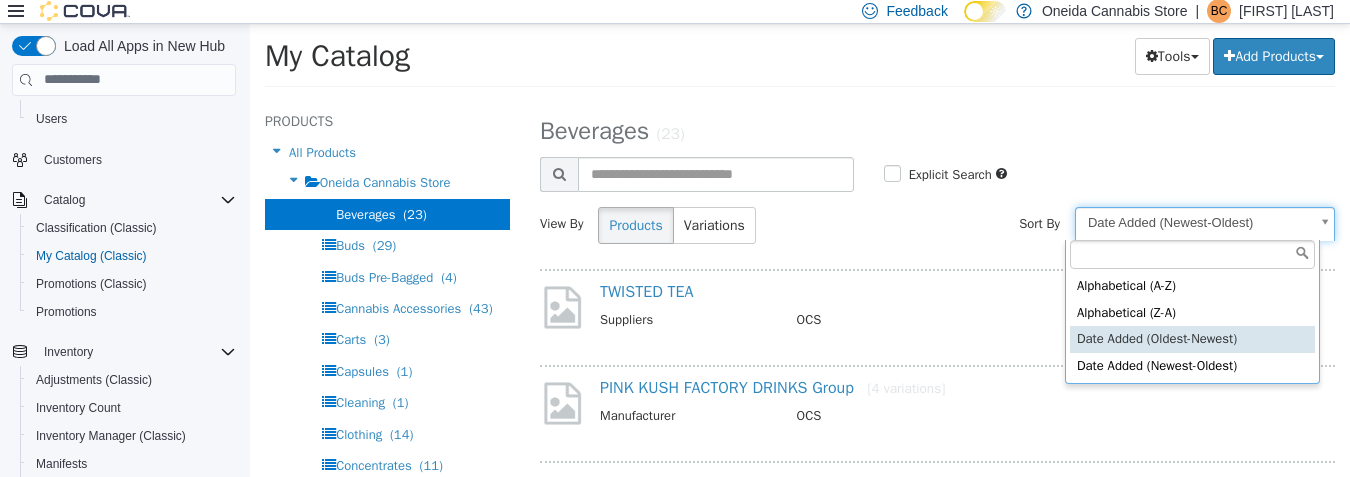 select on "**********" 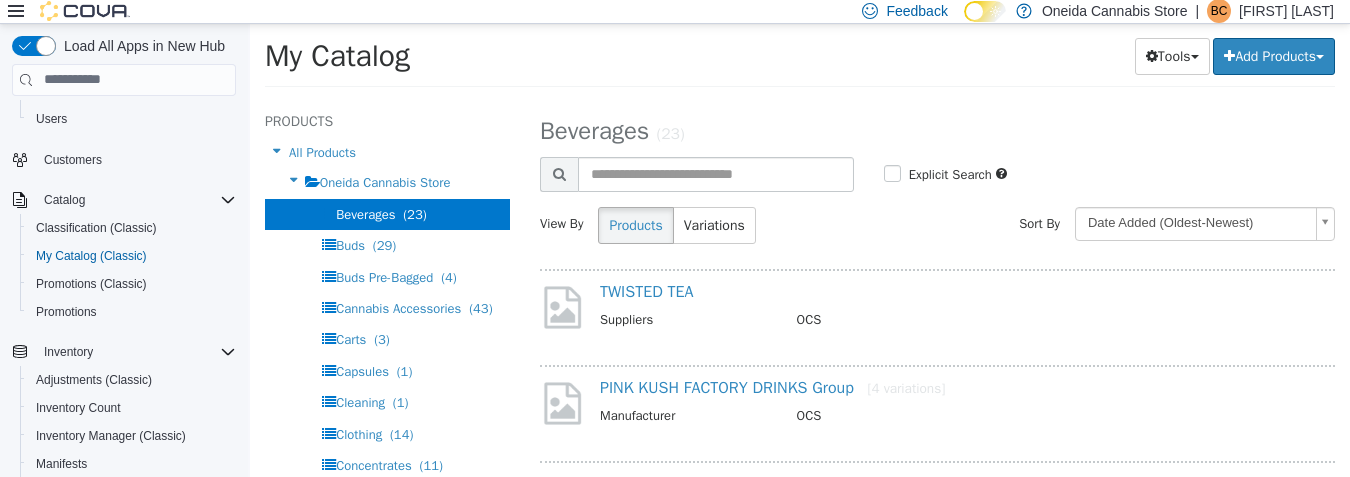 select on "**********" 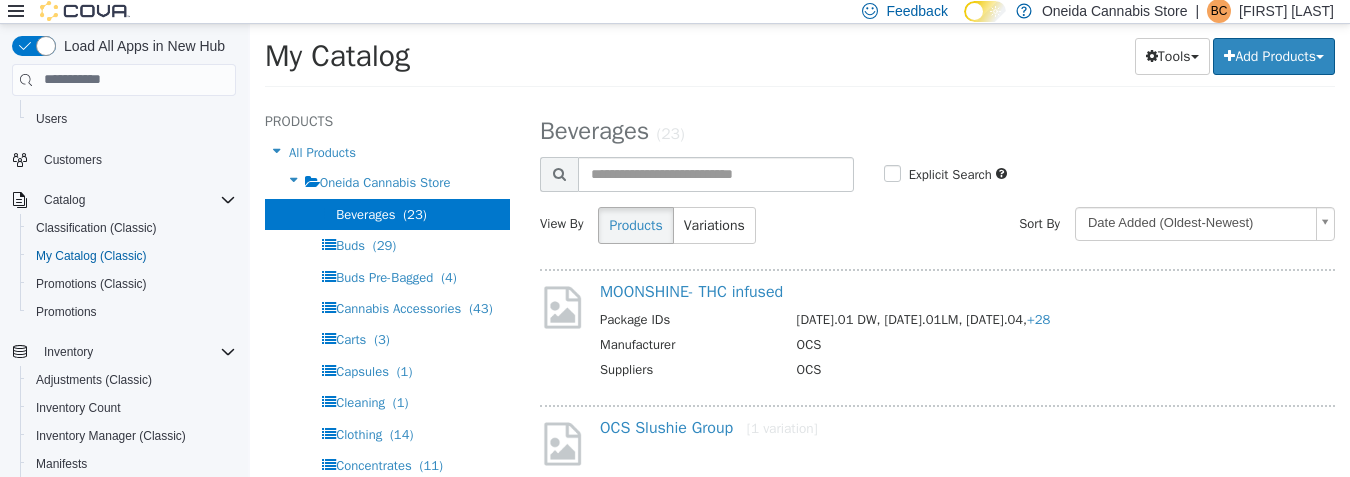 scroll, scrollTop: 100, scrollLeft: 0, axis: vertical 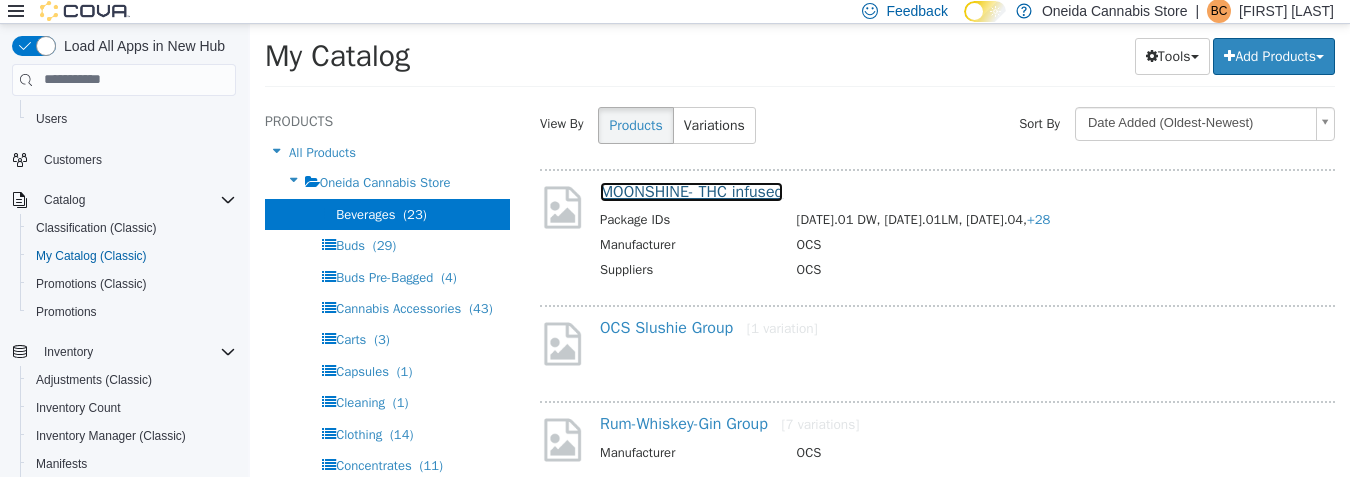 click on "MOONSHINE- THC infused" at bounding box center (691, 191) 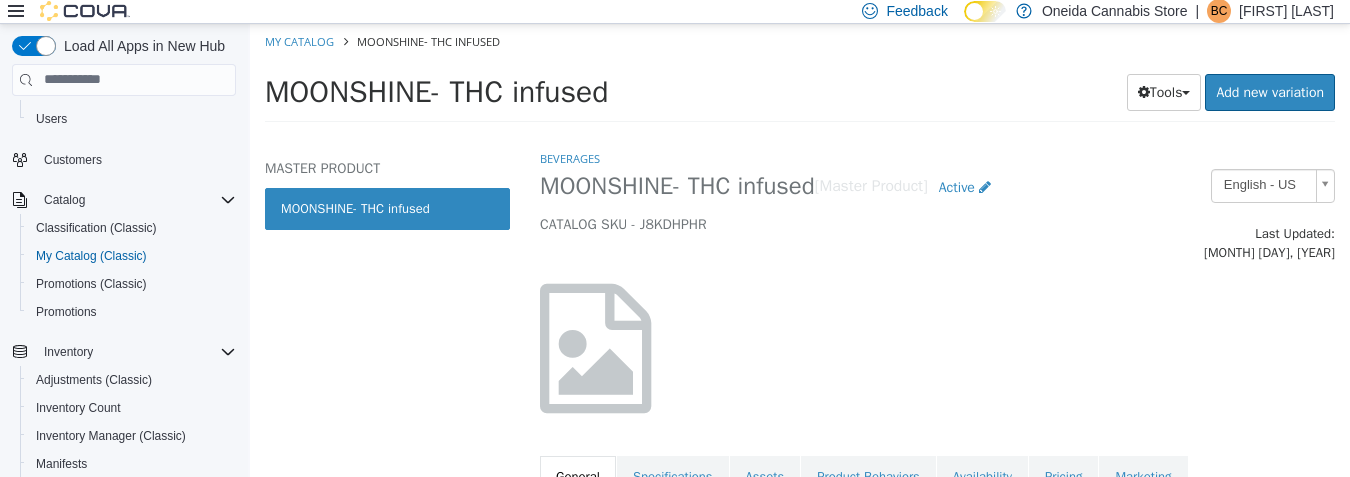 scroll, scrollTop: 0, scrollLeft: 7, axis: horizontal 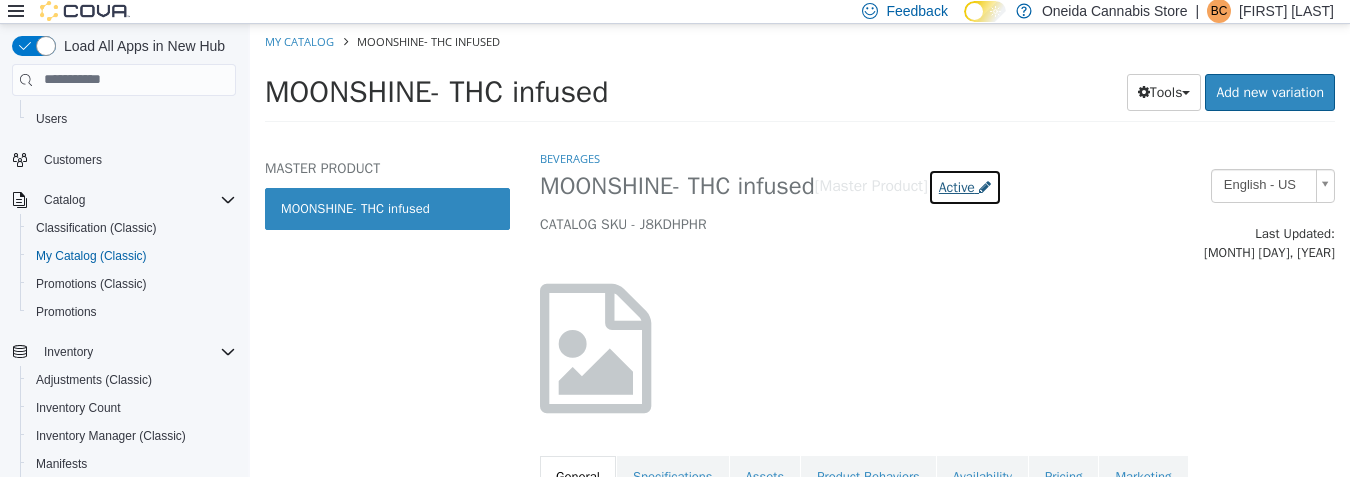 click on "Active" at bounding box center (965, 186) 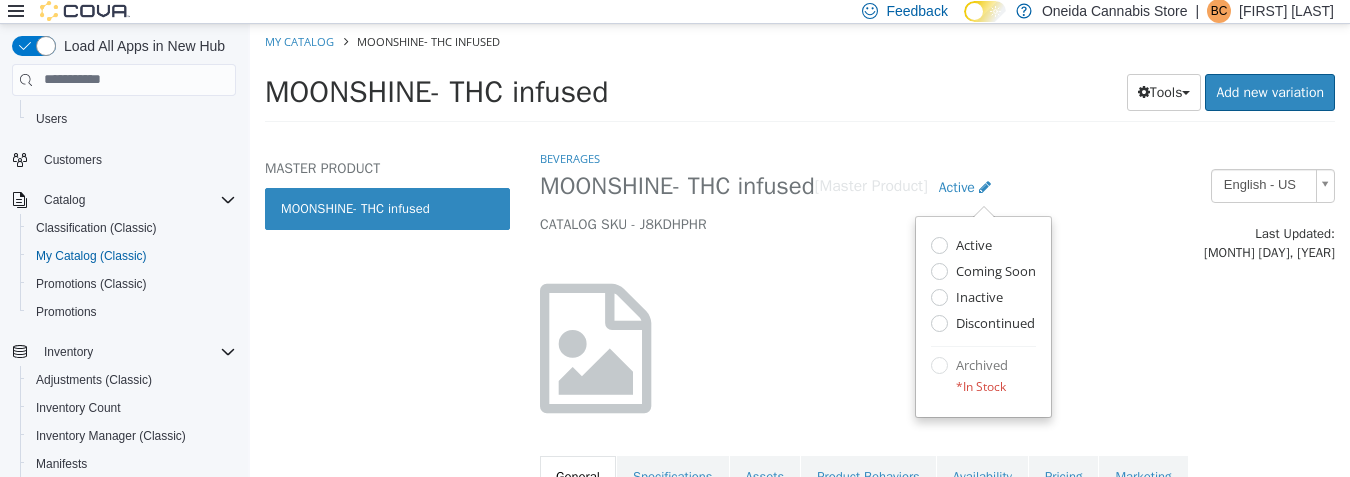 click at bounding box center (937, 347) 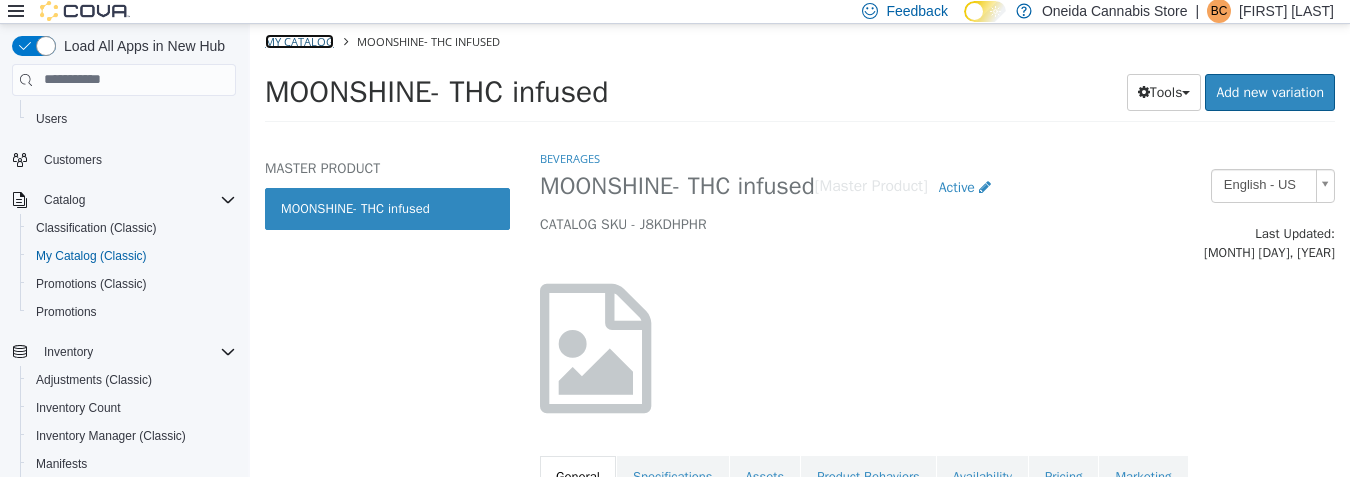 click on "My Catalog" at bounding box center [299, 40] 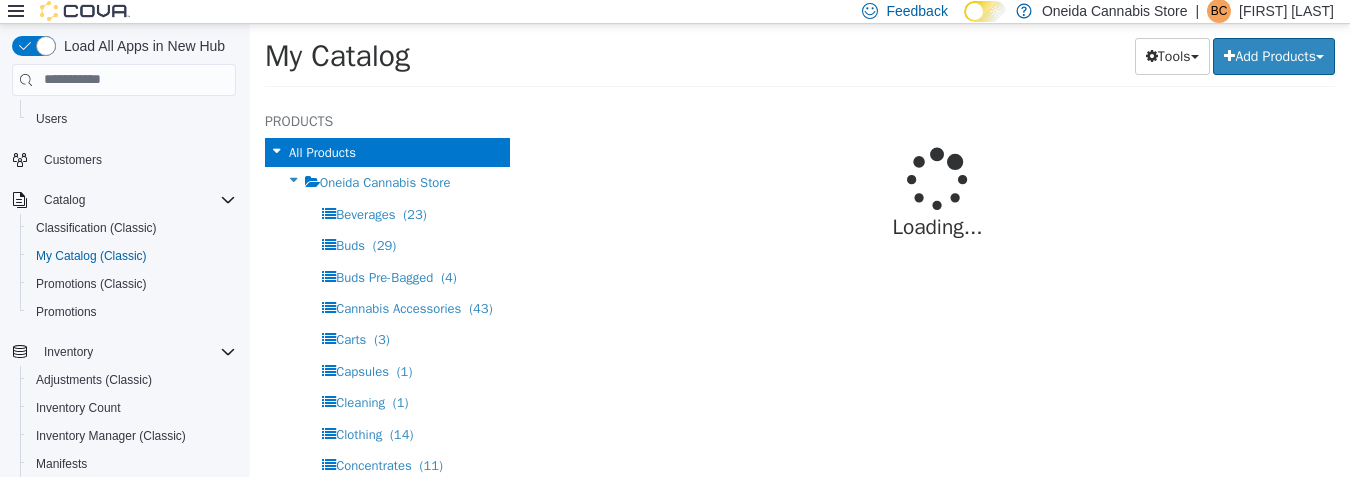 select on "**********" 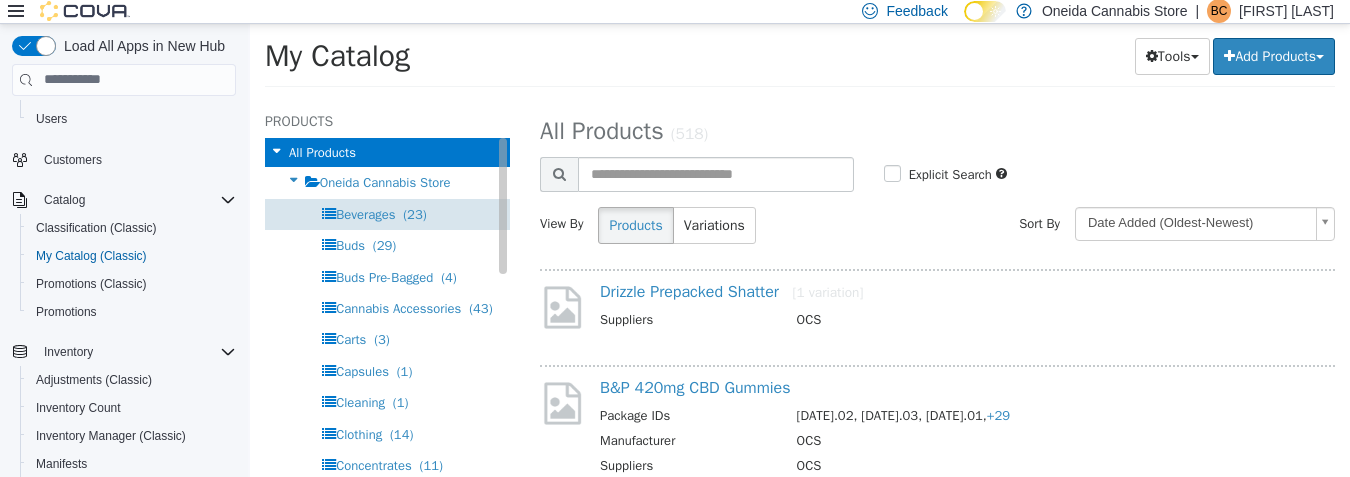 click on "Beverages" at bounding box center [365, 213] 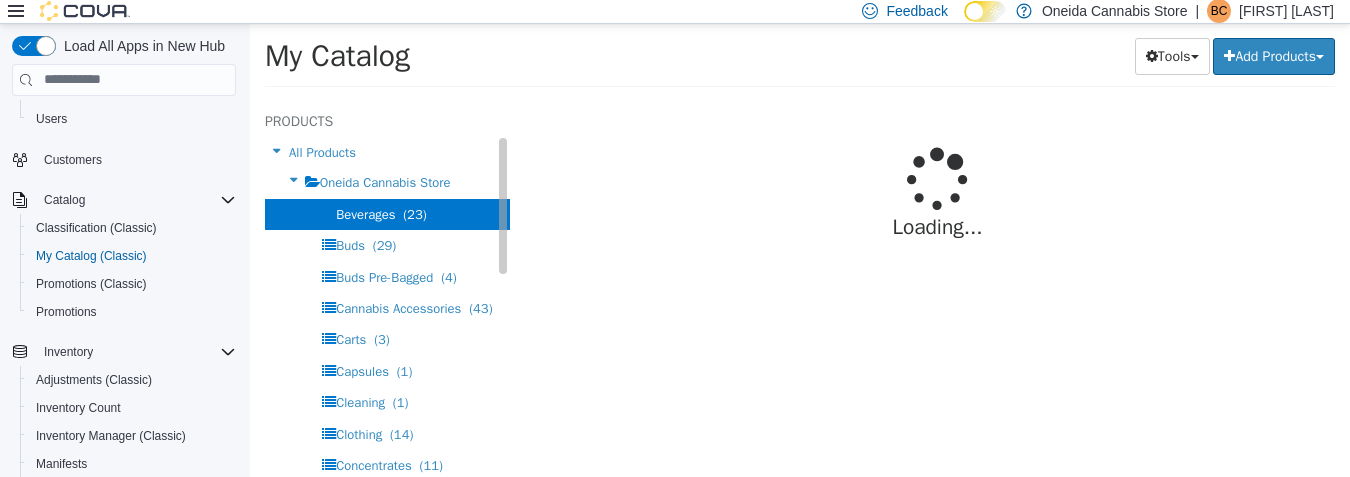 select on "**********" 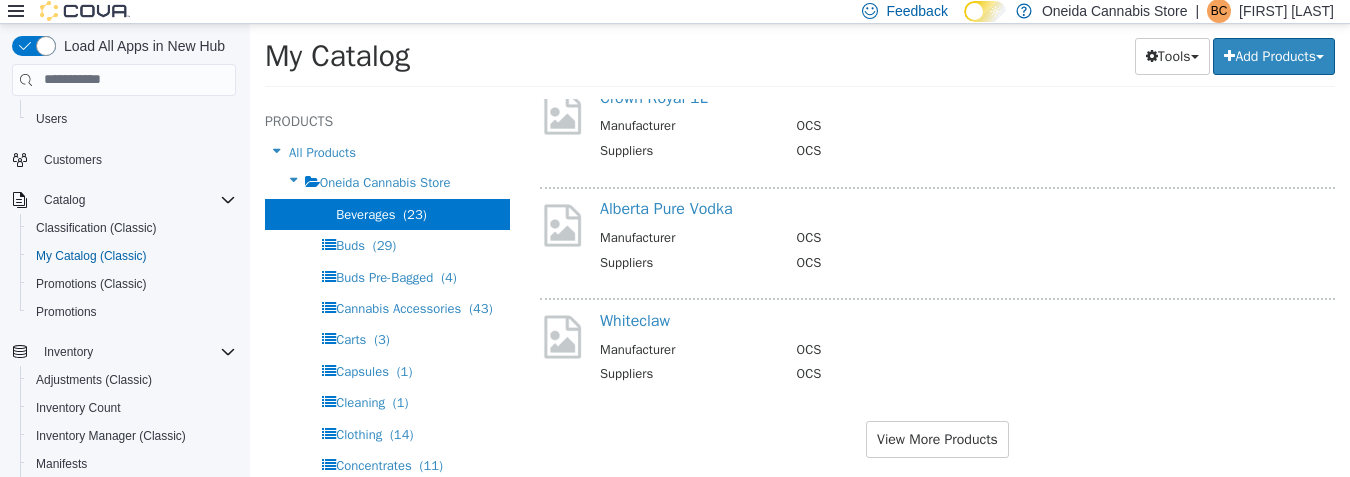 scroll, scrollTop: 2289, scrollLeft: 0, axis: vertical 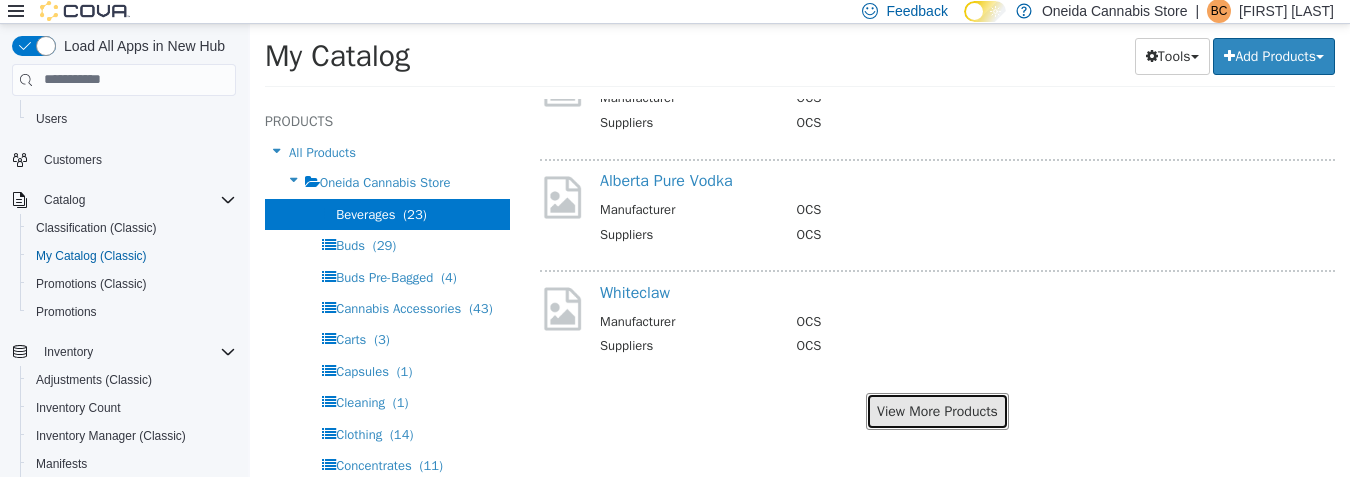 click on "View More Products" at bounding box center [937, 410] 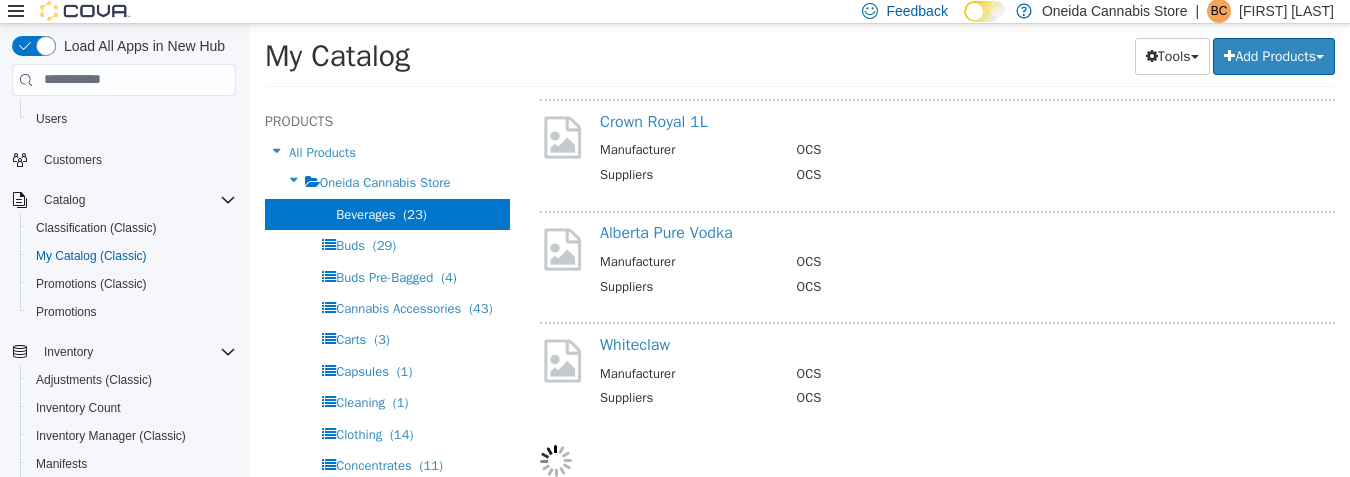 scroll, scrollTop: 2237, scrollLeft: 0, axis: vertical 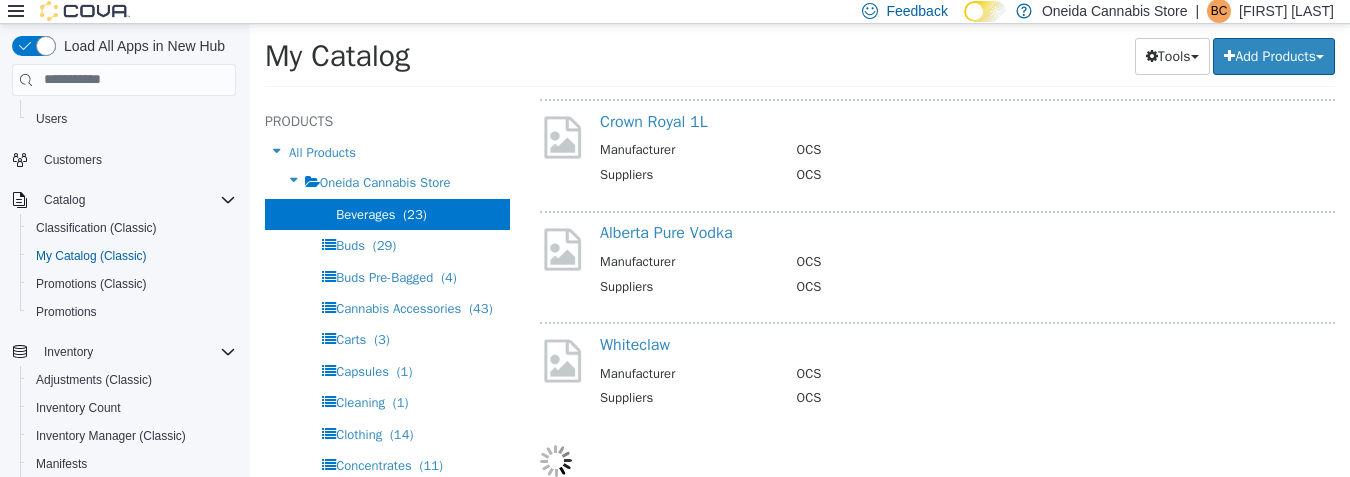 select on "**********" 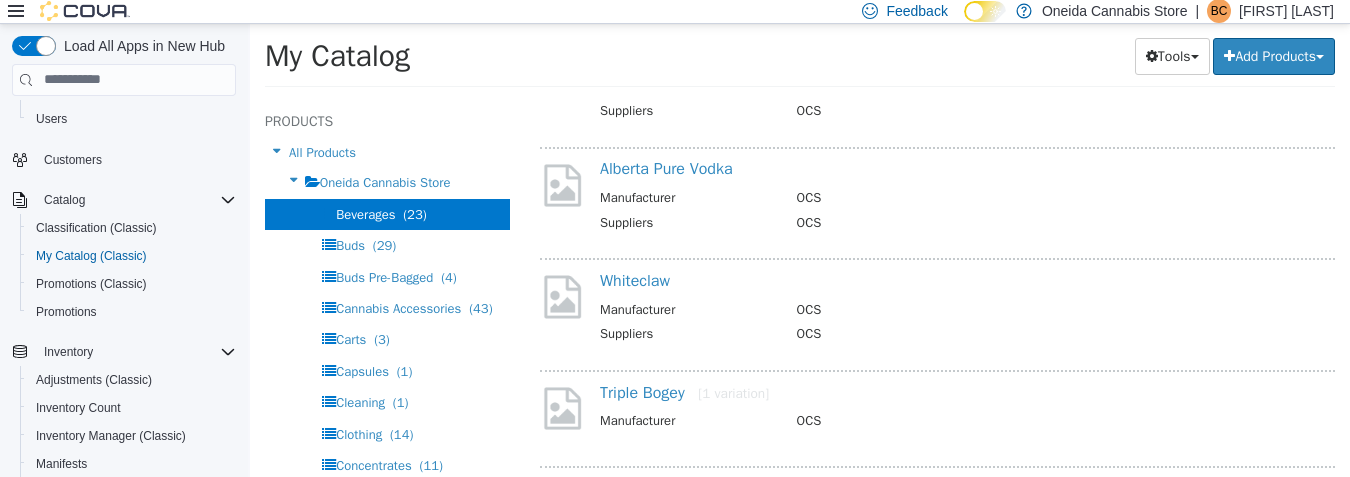 scroll, scrollTop: 2519, scrollLeft: 0, axis: vertical 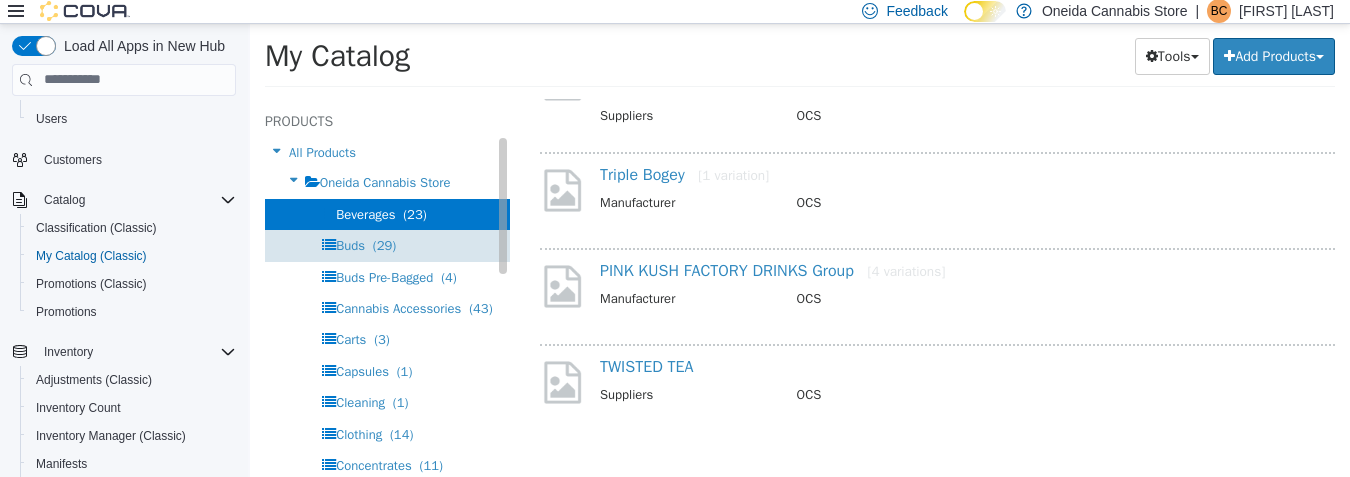 click on "Buds" at bounding box center [350, 244] 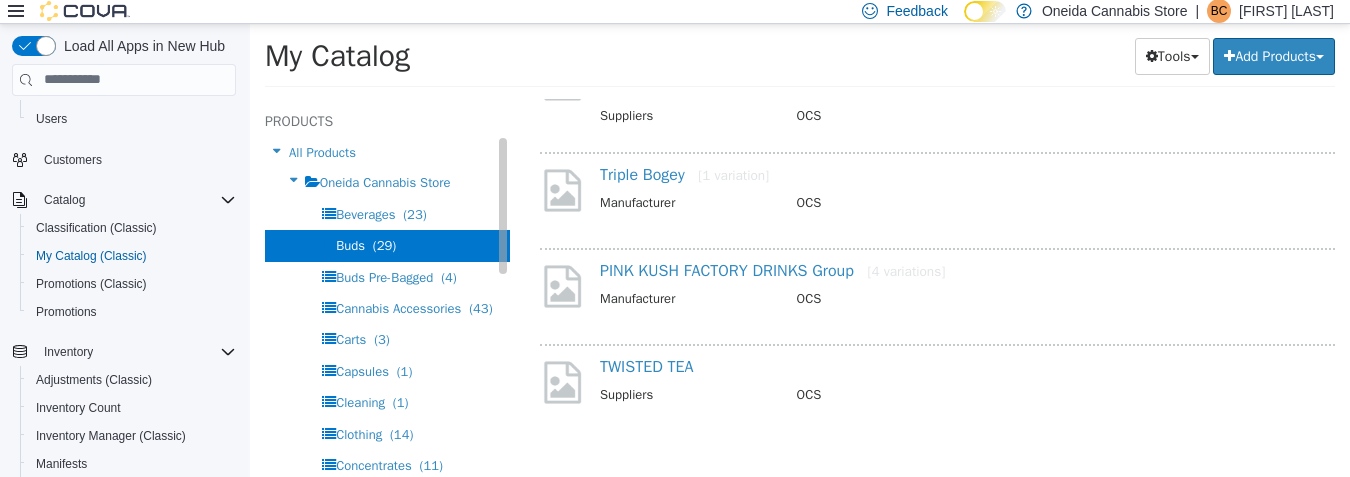 scroll, scrollTop: 0, scrollLeft: 0, axis: both 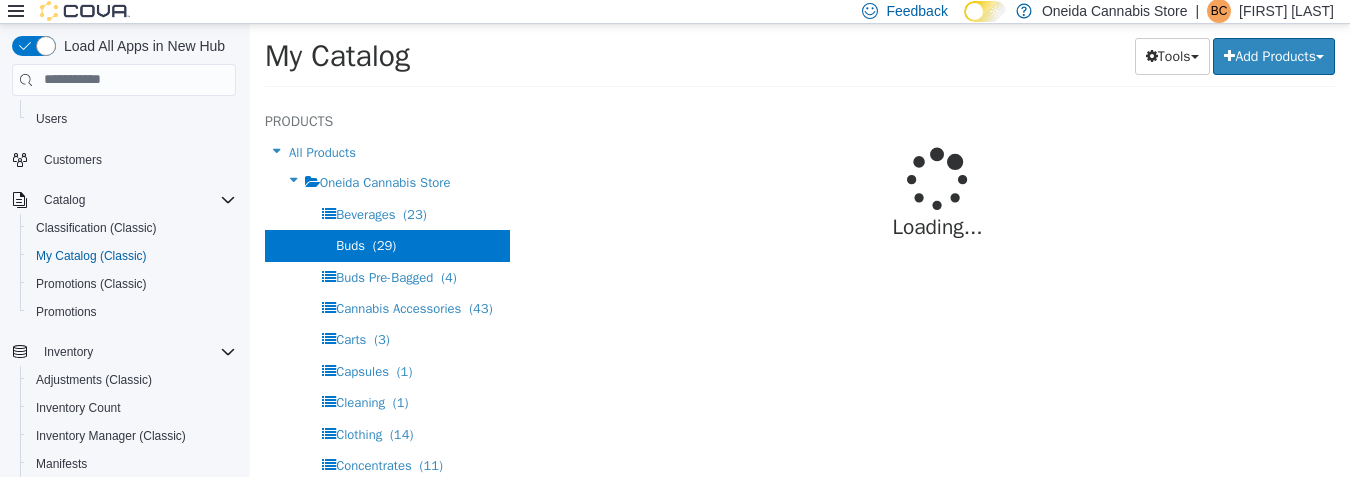 select on "**********" 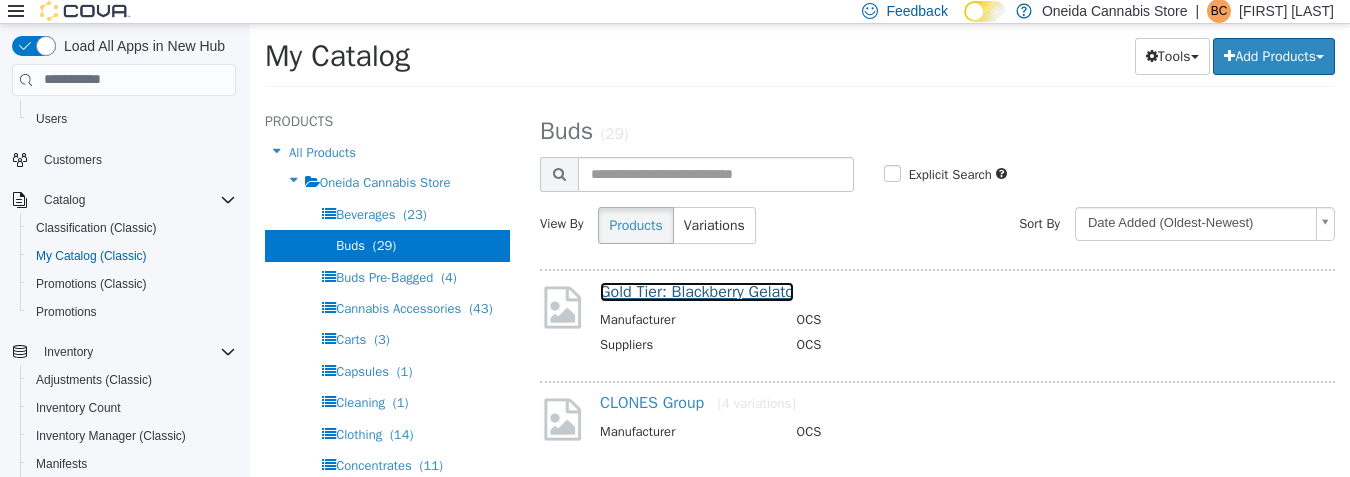 click on "Gold Tier: Blackberry Gelato" at bounding box center [697, 291] 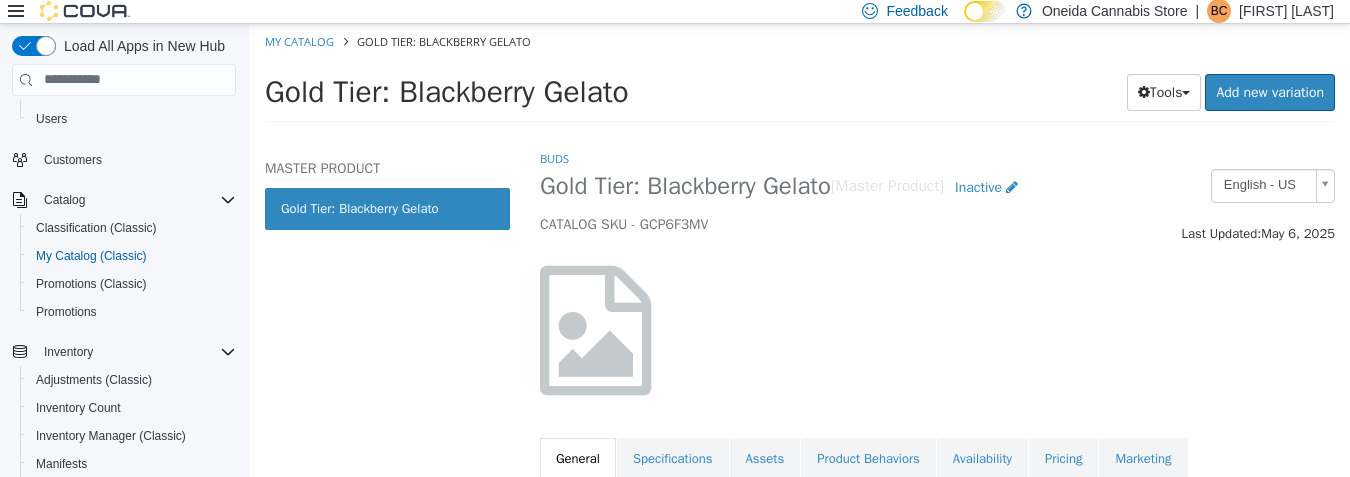 select on "**********" 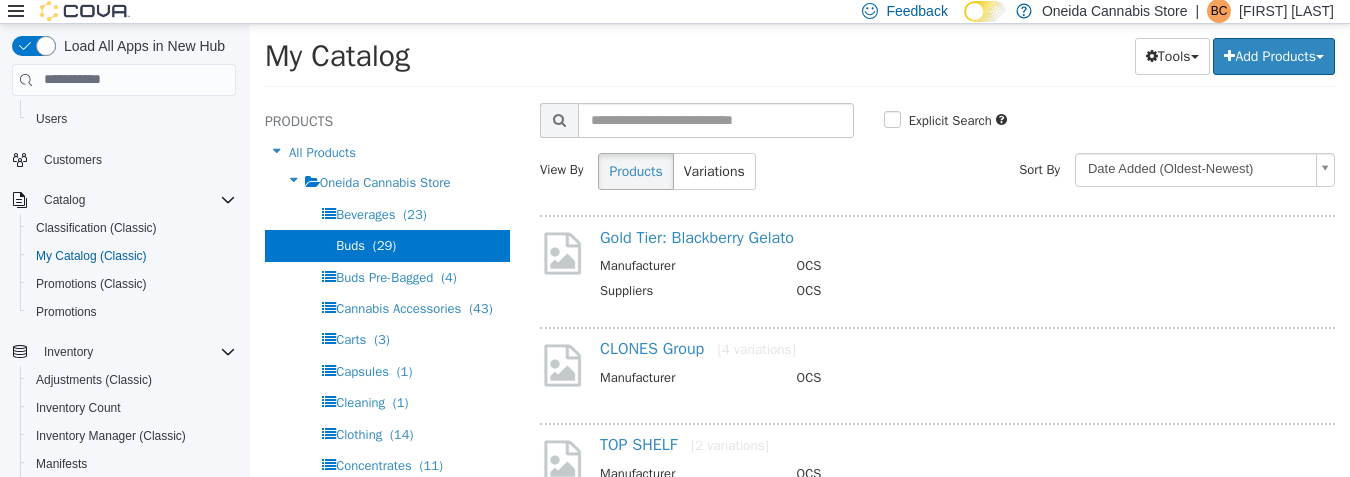 scroll, scrollTop: 100, scrollLeft: 0, axis: vertical 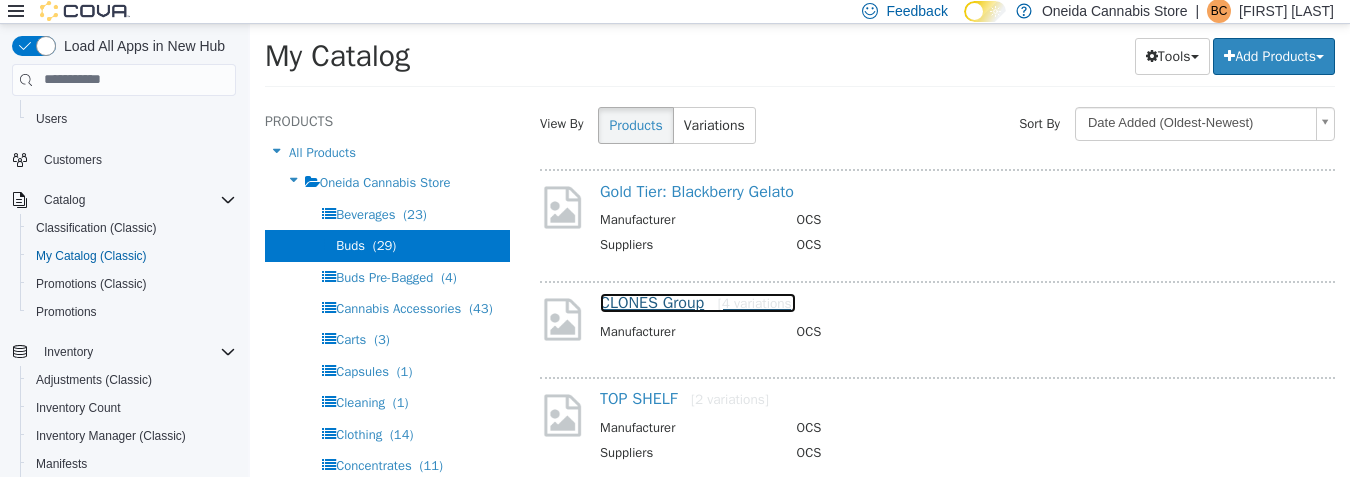click on "CLONES Group
[4 variations]" at bounding box center [698, 302] 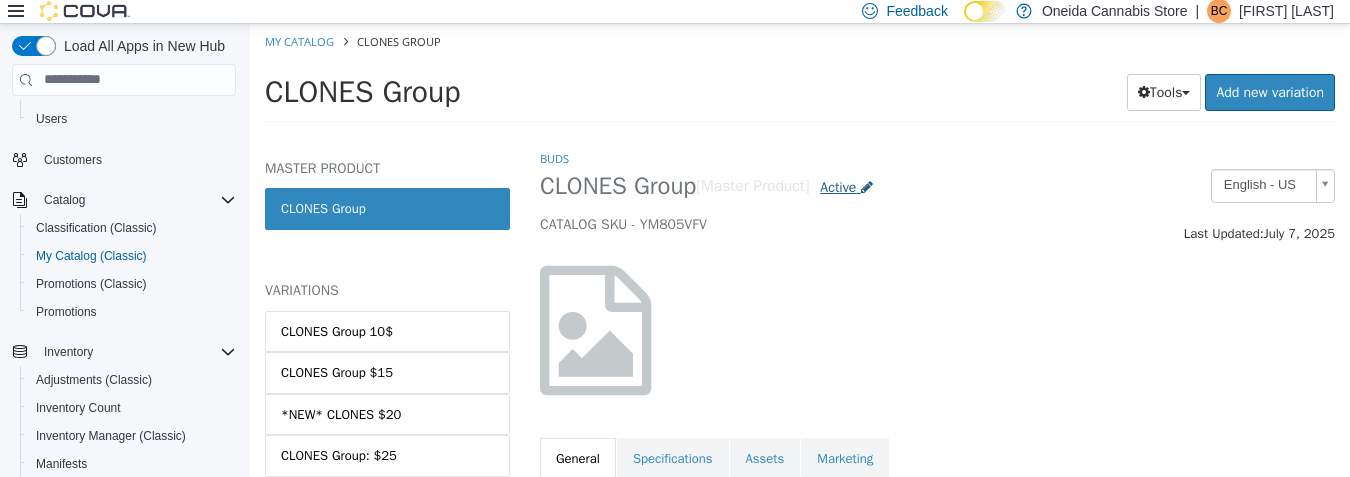click on "Active" at bounding box center [838, 186] 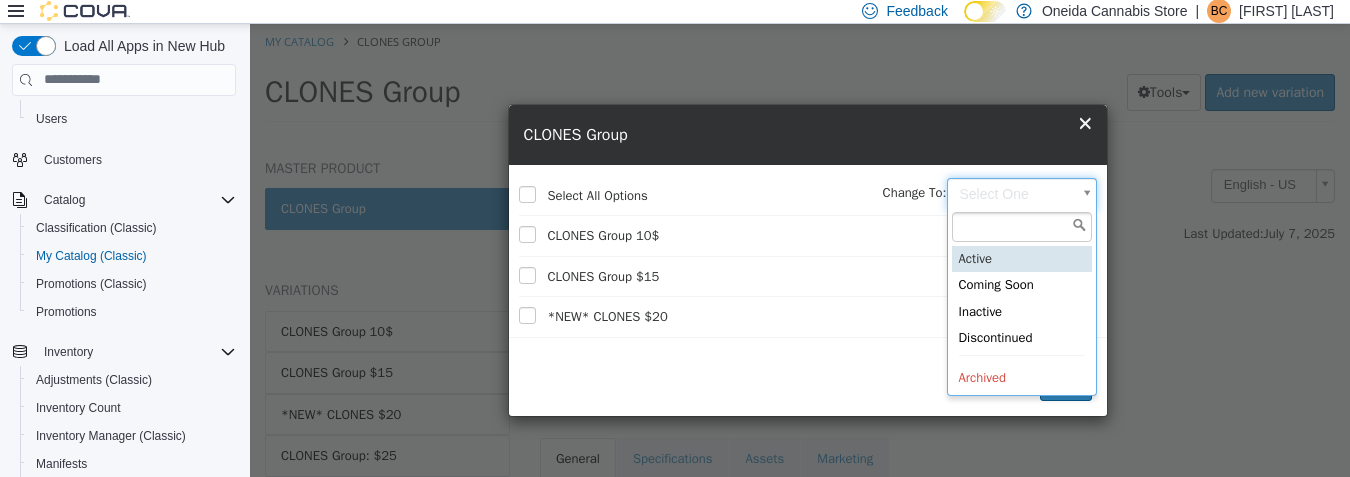 click on "Saving Bulk Changes...
×
My Catalog
CLONES Group
CLONES Group
Tools
Clone Print Labels   Add new variation
MASTER PRODUCT
CLONES Group
VARIATIONS
CLONES Group 10$
CLONES Group $15
*NEW* CLONES $20
CLONES Group: $25
Buds
CLONES Group
[Master Product] Active  CATALOG SKU - YM805VFV     English - US                             Last Updated:  [MONTH] [DAY], [YEAR]
General Specifications Assets Marketing Classification  Edit Industry
Oneida Cannabis Store
Classification
Buds
Cancel Save Changes General Information  Edit Product Name
CLONES Group
Short Description
Long Description
MSRP
Release Date
I only want to update the master product. Cancel Save   select variations to update Manufacturer  Edit Manufacturer
OCS
Cancel Save Manufacturer SKUs  Edit SKU Description Cancel Save Supplier SKUs" at bounding box center (800, 78) 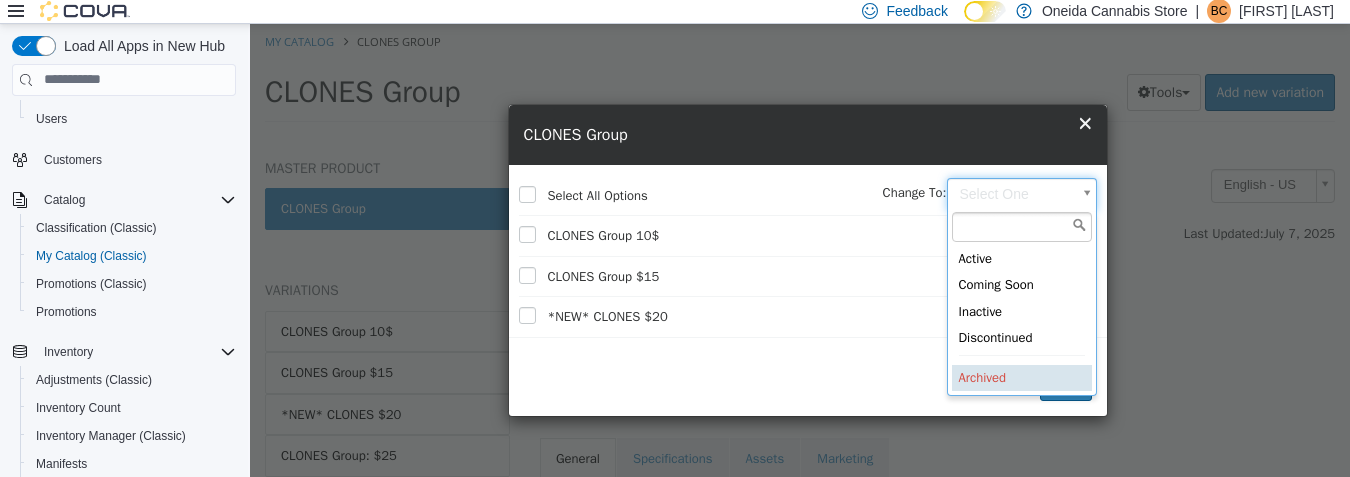 type on "********" 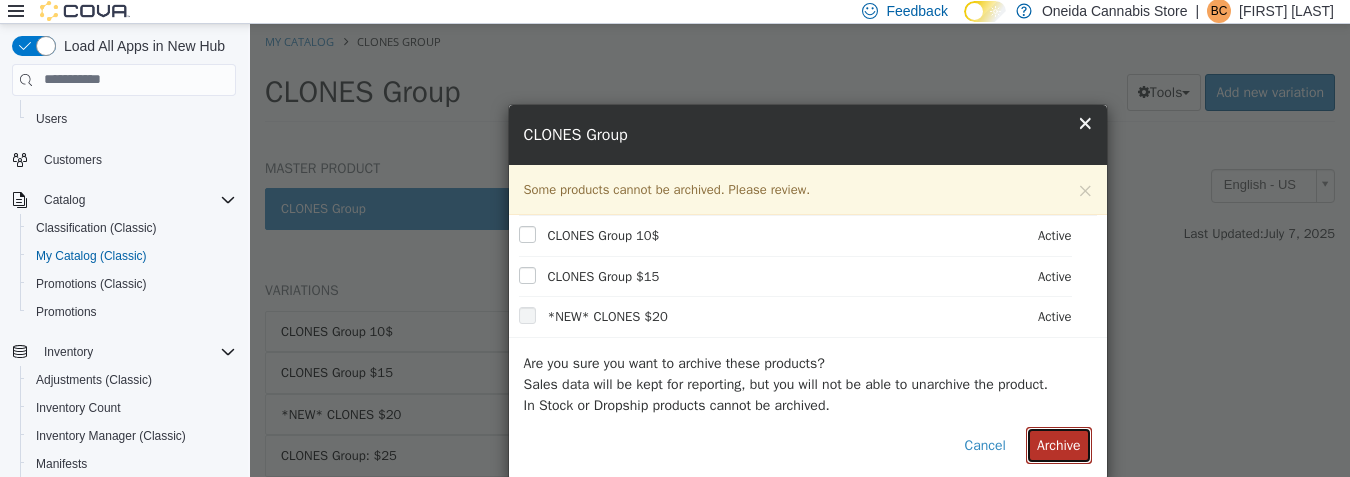 click on "Archive" at bounding box center [1059, 444] 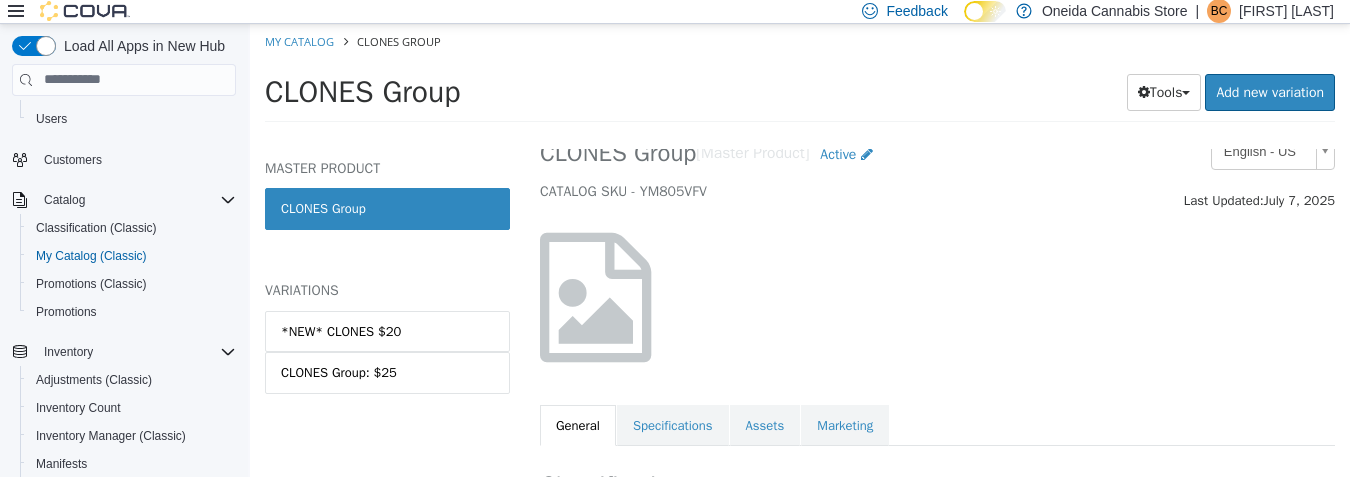 scroll, scrollTop: 0, scrollLeft: 0, axis: both 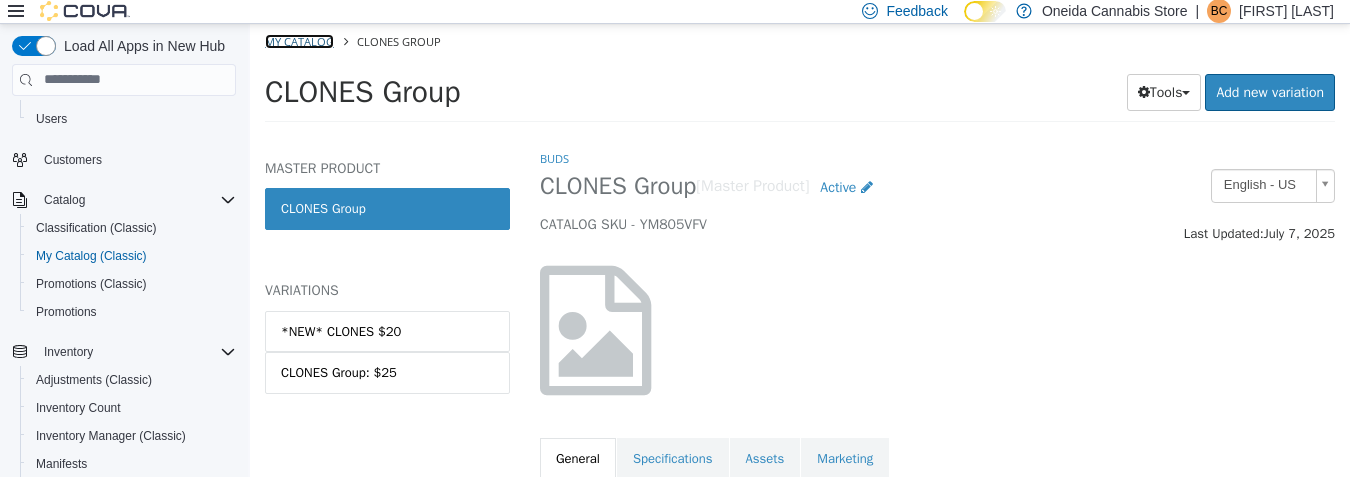 click on "My Catalog" at bounding box center (299, 40) 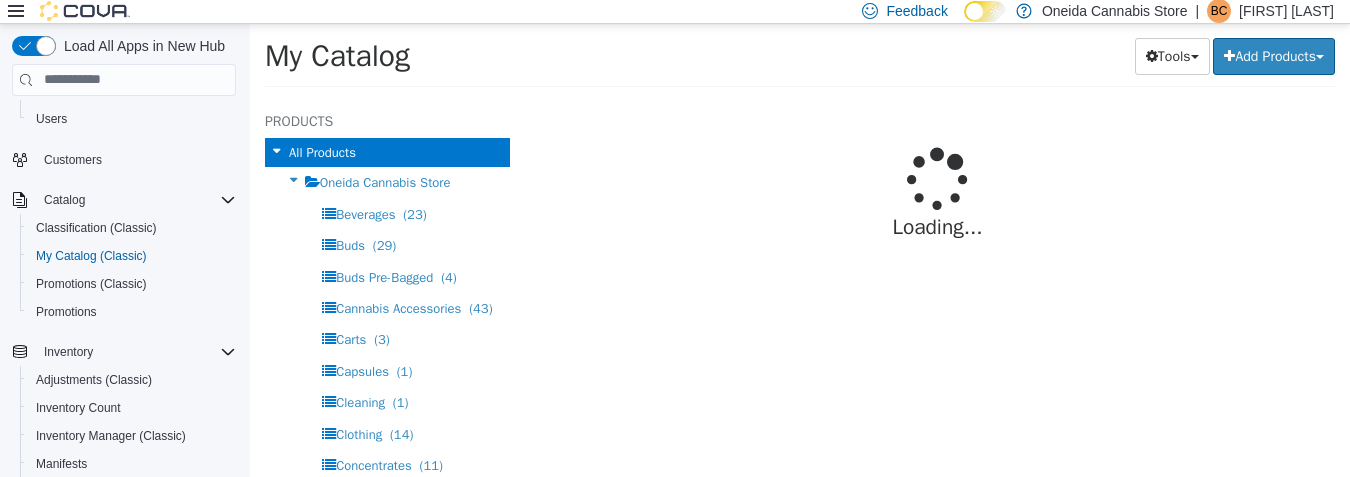 select on "**********" 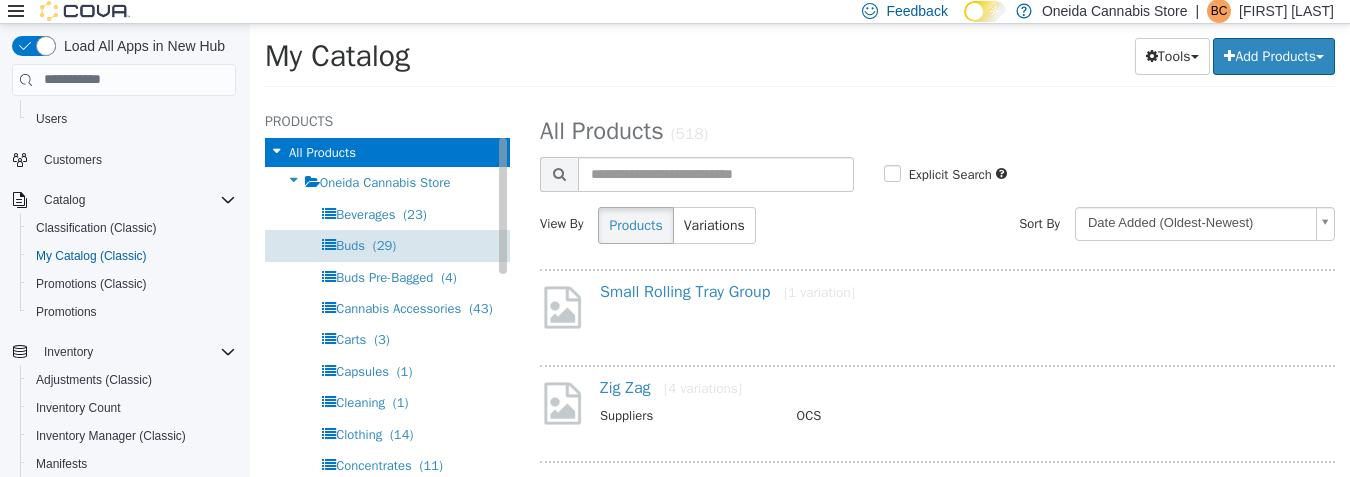 click on "Buds
(29)" at bounding box center [387, 244] 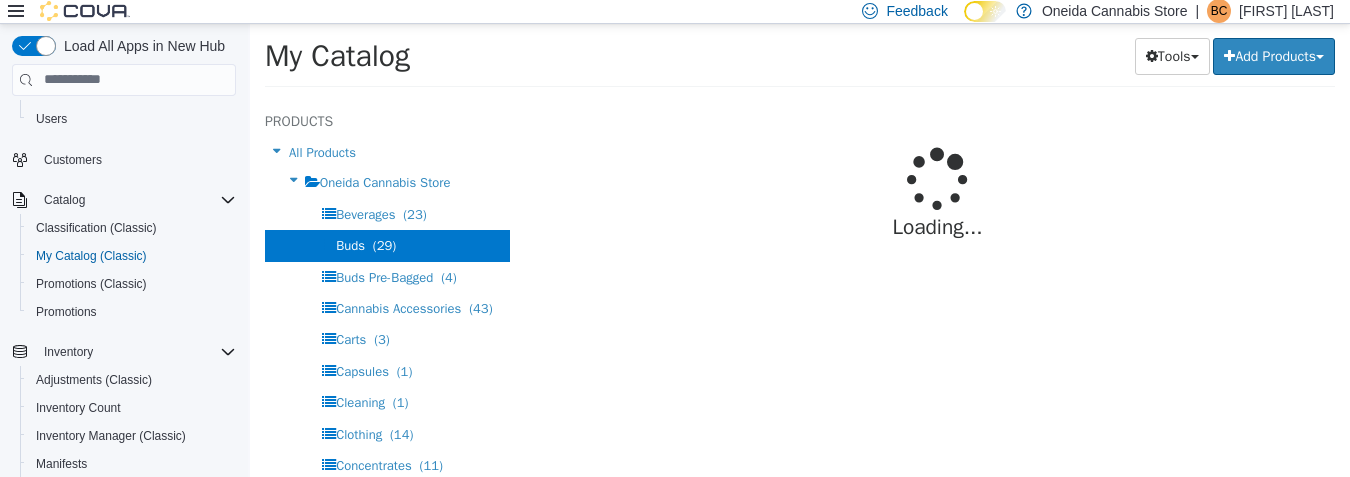 select on "**********" 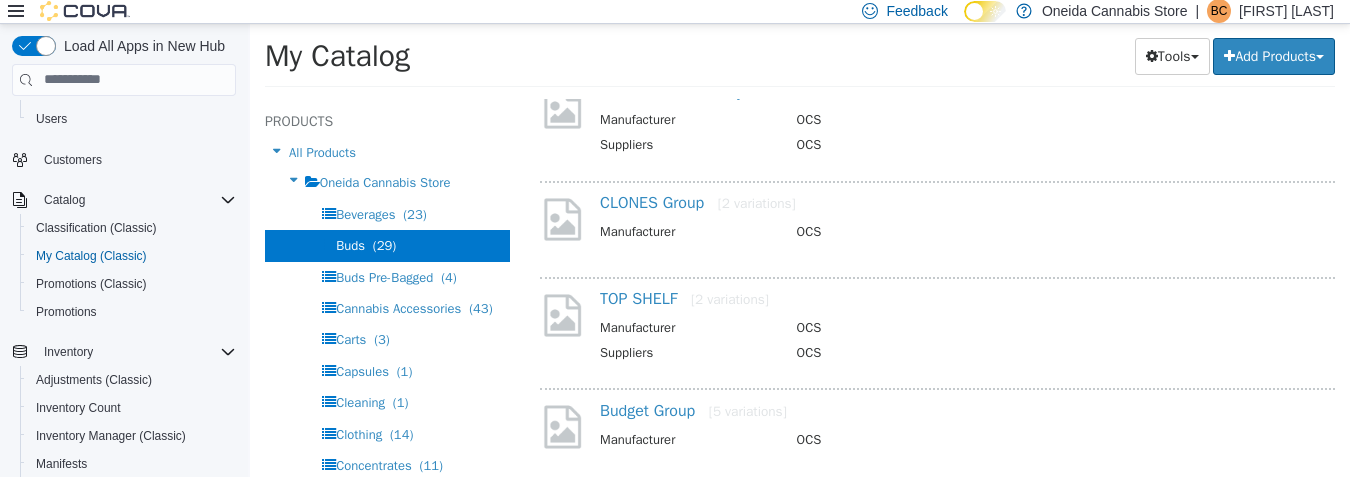 scroll, scrollTop: 300, scrollLeft: 0, axis: vertical 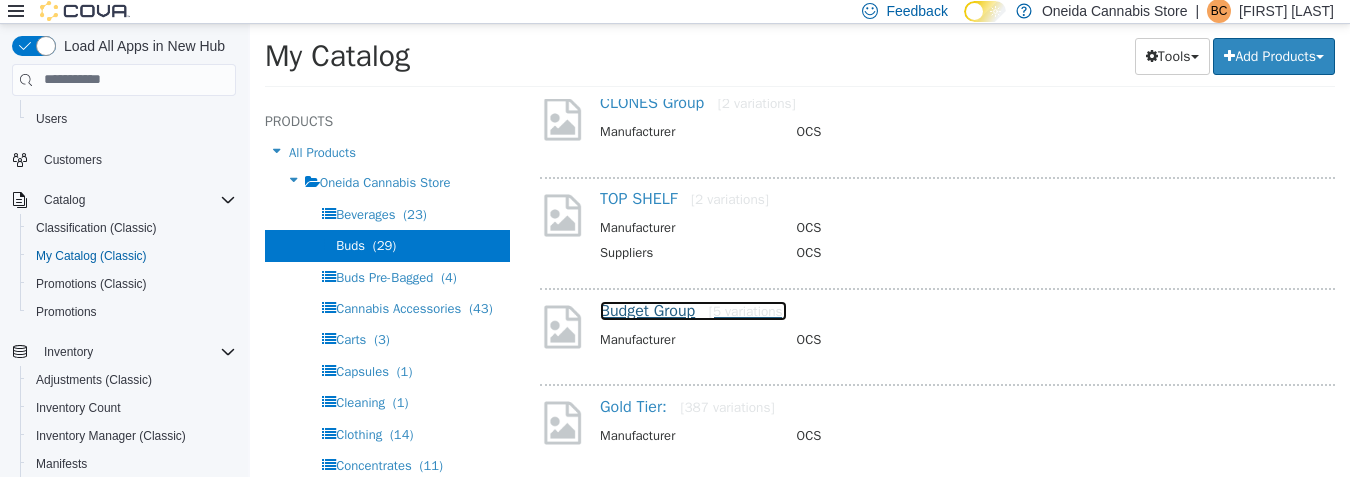 click on "Budget Group
[5 variations]" at bounding box center (693, 310) 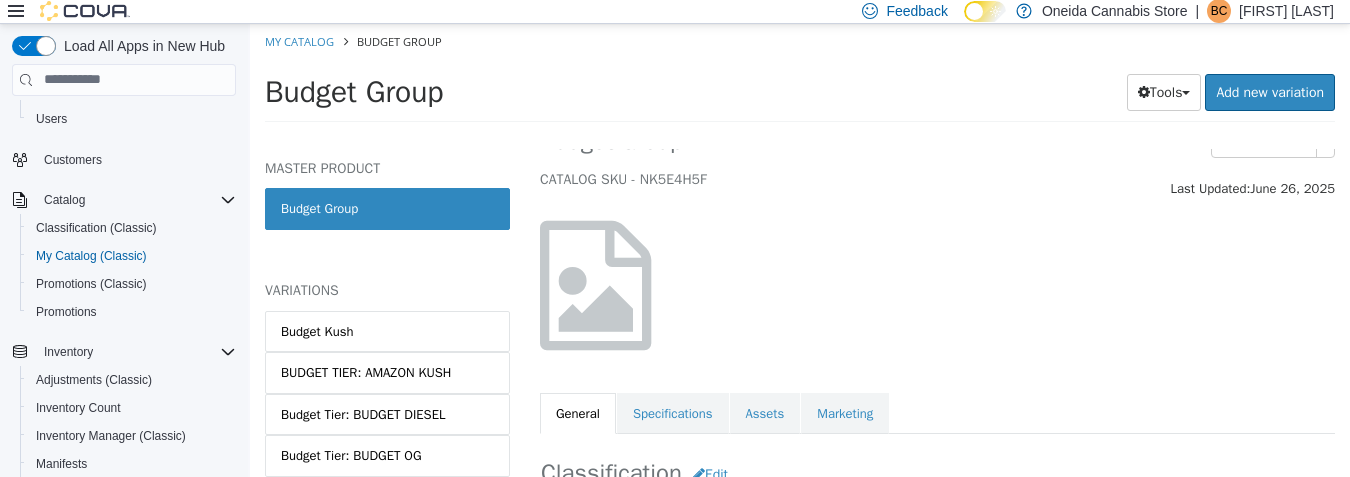 scroll, scrollTop: 0, scrollLeft: 0, axis: both 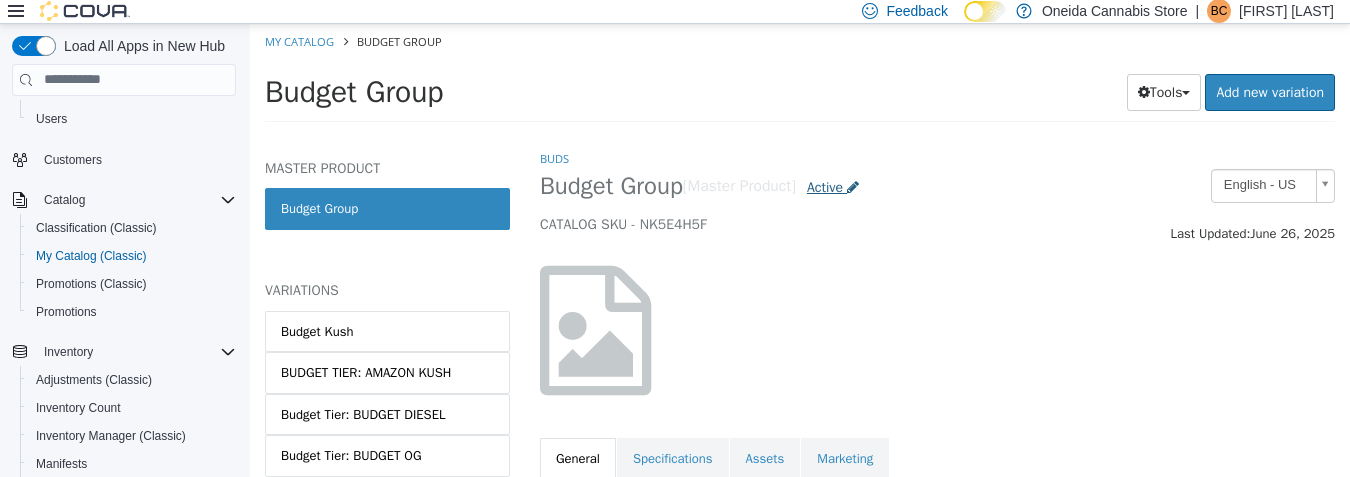 click on "Active" at bounding box center [833, 186] 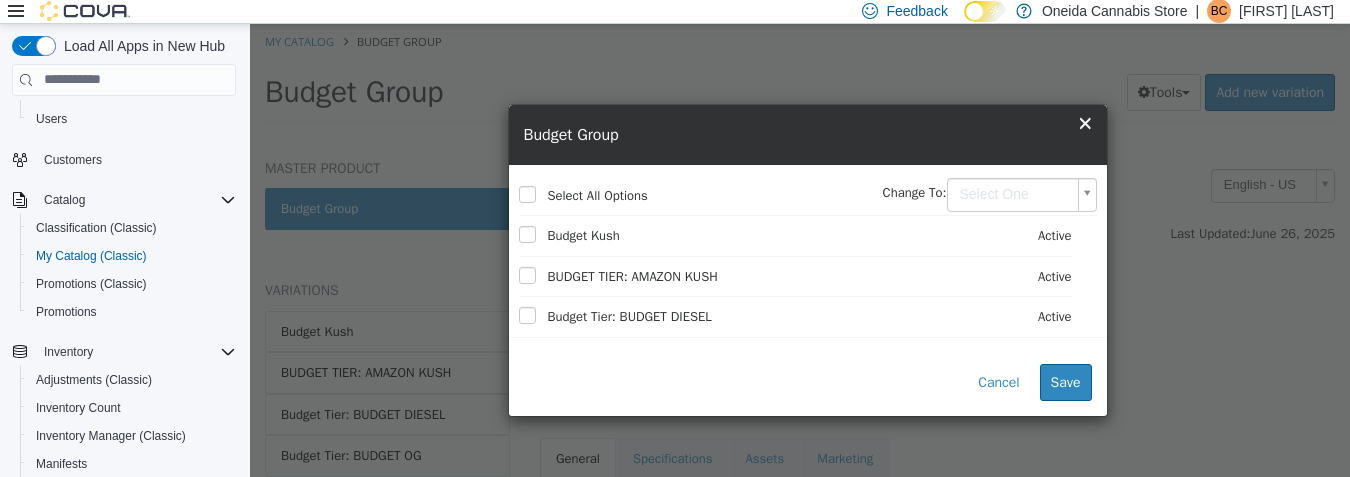click on "Select All Options" at bounding box center [593, 195] 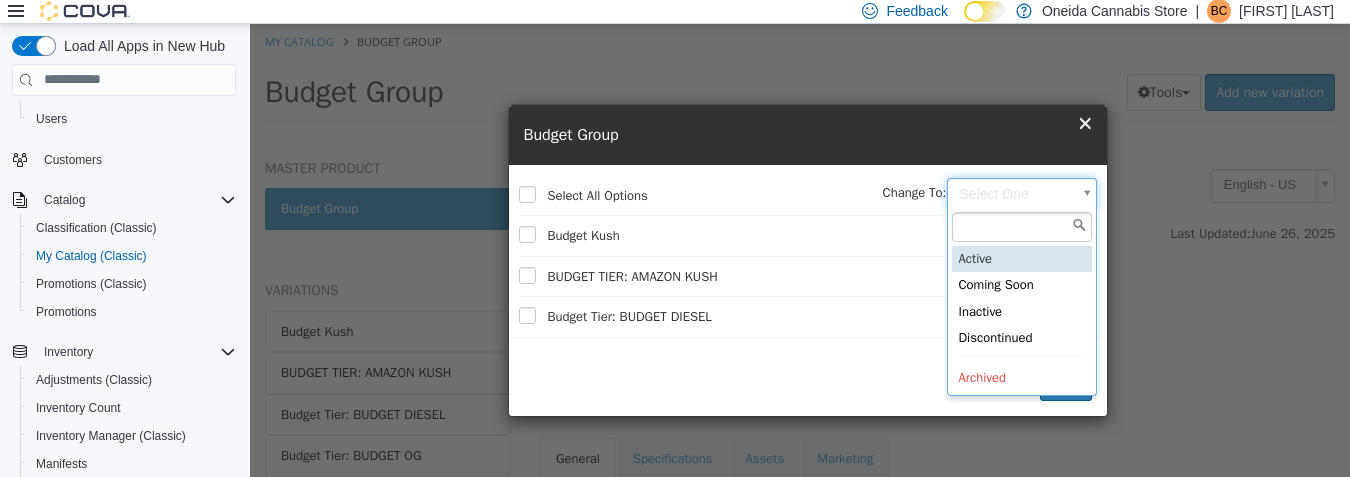 click on "Saving Bulk Changes...
×
My Catalog
Budget Group
Budget Group
Tools
Clone Print Labels   Add new variation
MASTER PRODUCT
Budget Group
VARIATIONS
Budget Kush
BUDGET TIER: AMAZON KUSH
Budget Tier: BUDGET DIESEL
Budget Tier: BUDGET OG
Budget Group: Haze
Buds
Budget Group
[Master Product] Active  CATALOG SKU - NK5E4H5F     English - US                             Last Updated:  [MONTH] [DAY], [YEAR]
General Specifications Assets Marketing Classification  Edit Industry
Oneida Cannabis Store
Classification
Buds
Cancel Save Changes General Information  Edit Product Name
Budget Group
Short Description
Long Description
MSRP
Release Date
I only want to update the master product. Cancel Save   select variations to update Manufacturer  Edit Manufacturer
OCS
Cancel Save Manufacturer SKUs SKU" at bounding box center (800, 78) 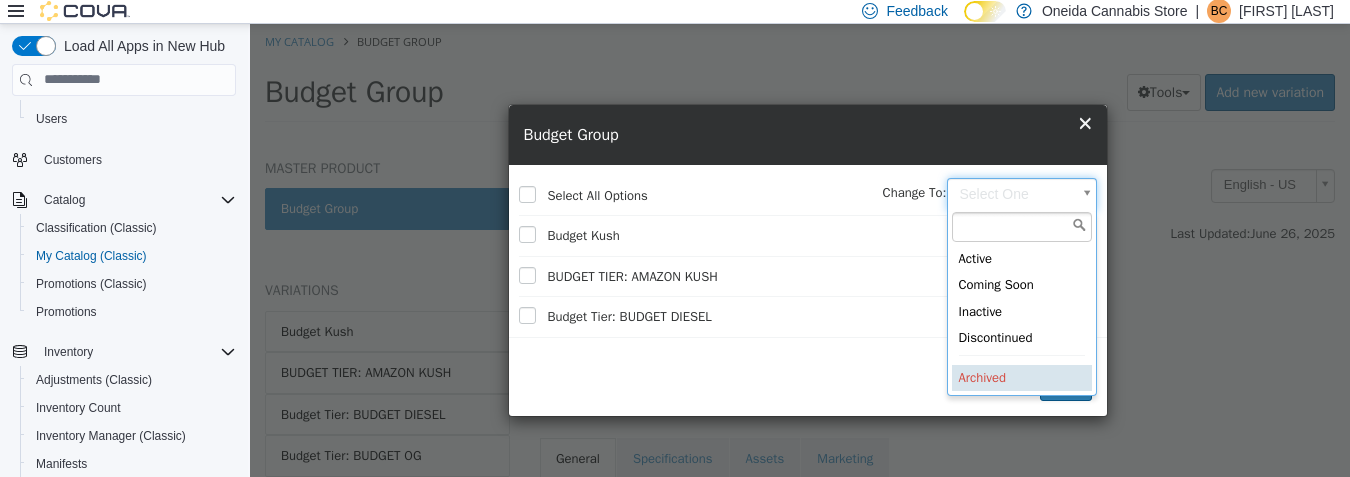 type on "********" 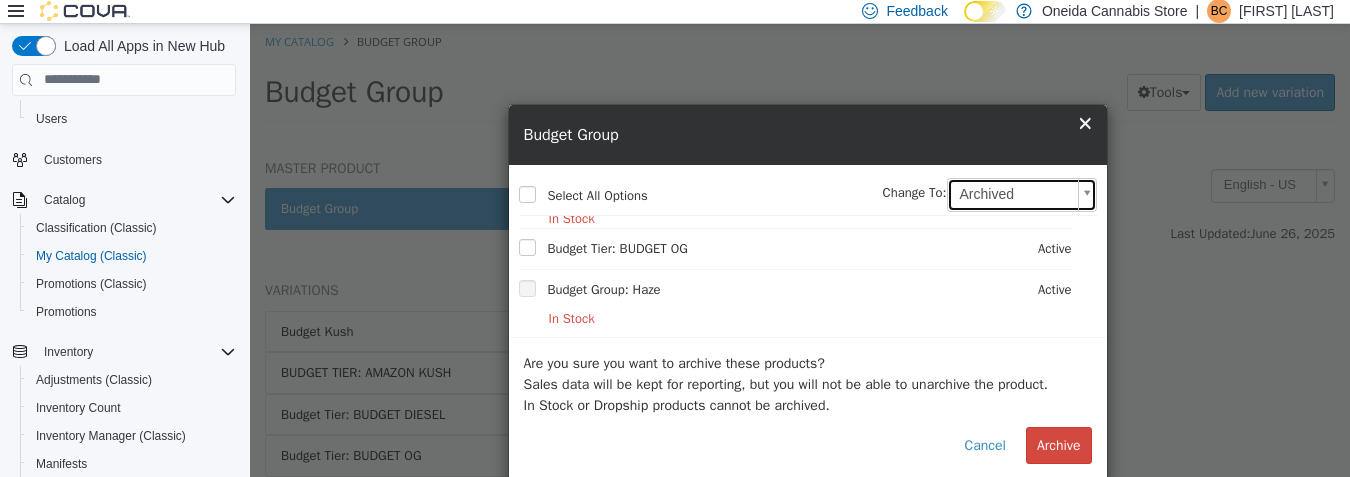 scroll, scrollTop: 170, scrollLeft: 0, axis: vertical 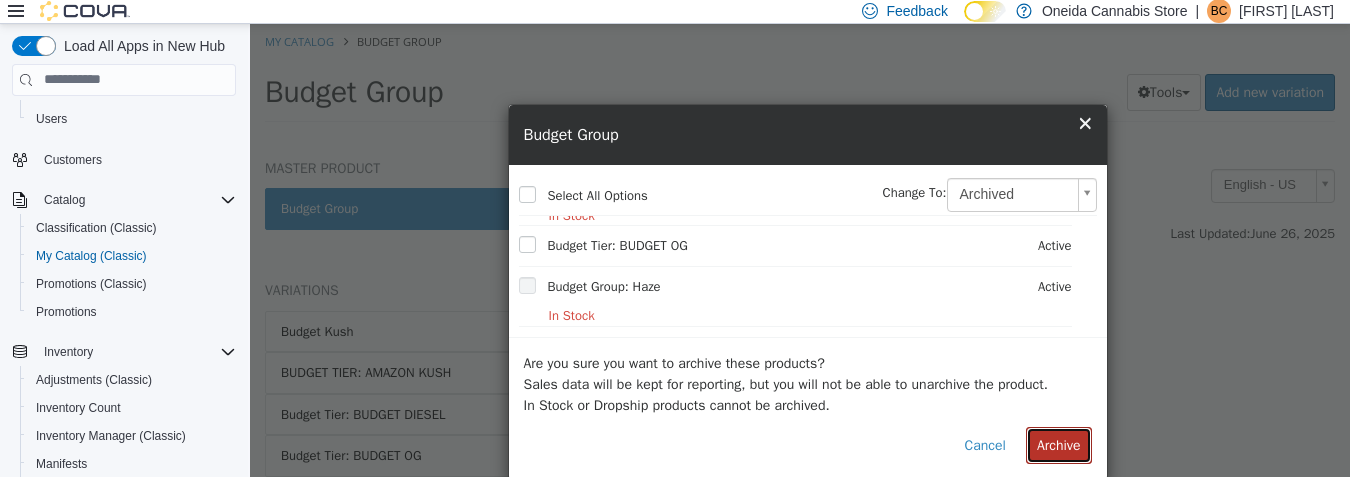 click on "Archive" at bounding box center (1059, 444) 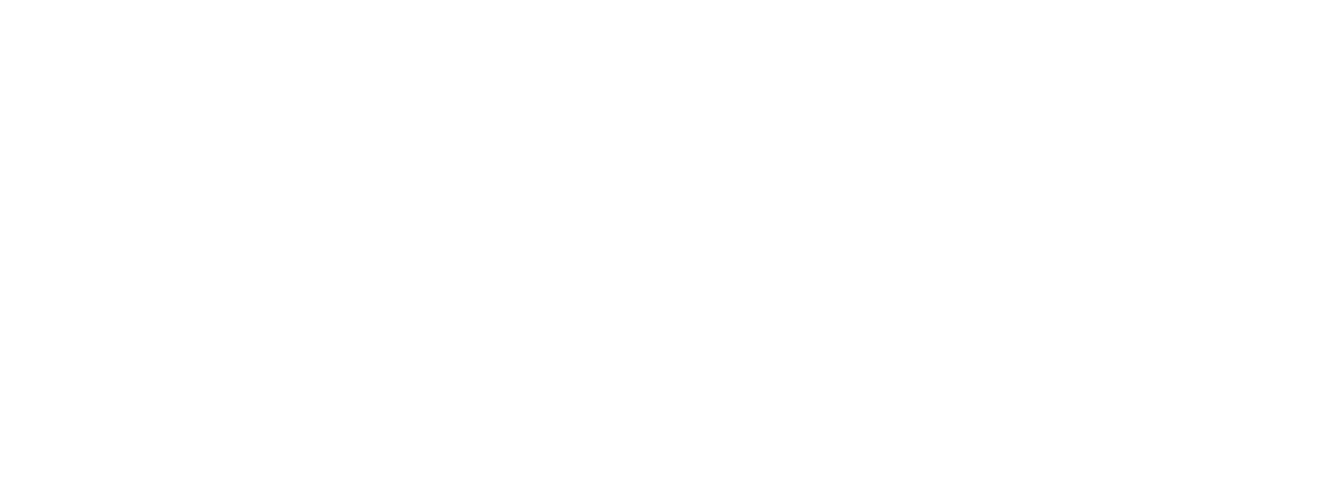 scroll, scrollTop: 0, scrollLeft: 0, axis: both 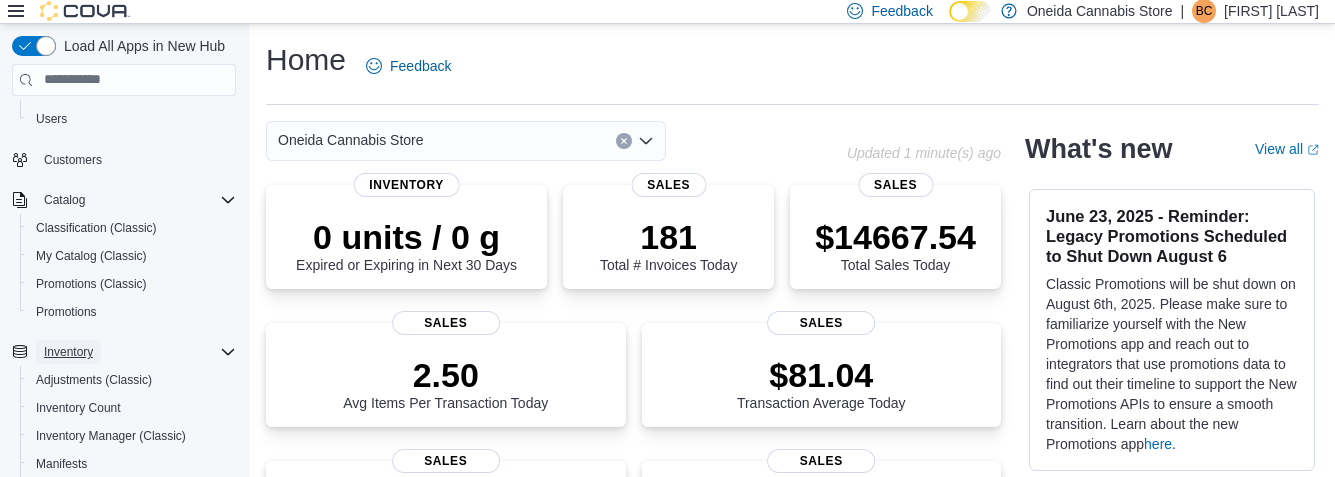 click on "Inventory" at bounding box center (68, 352) 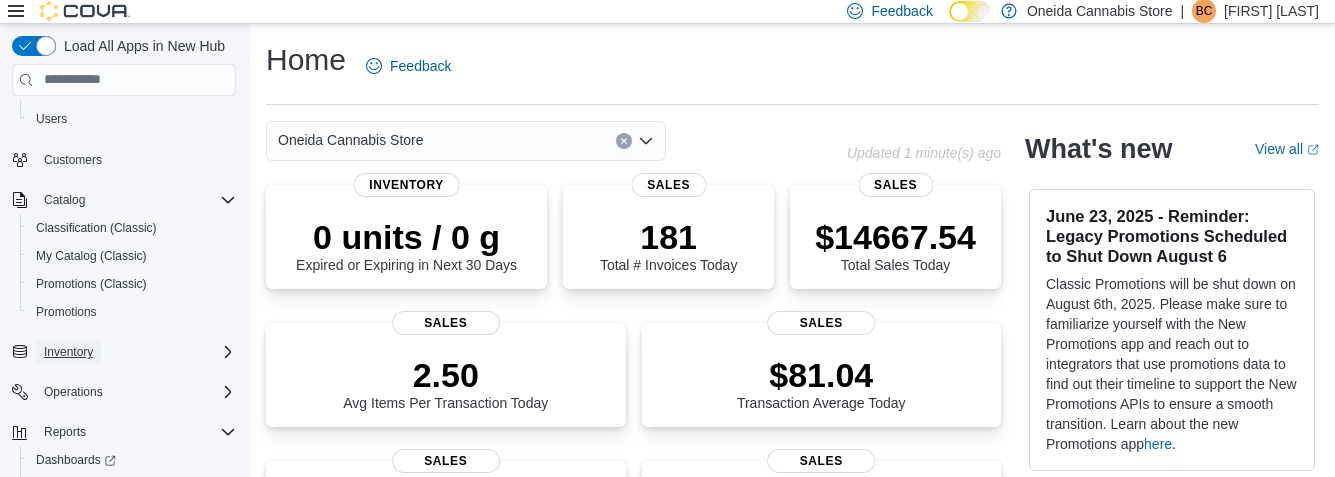 click on "Inventory" at bounding box center (68, 352) 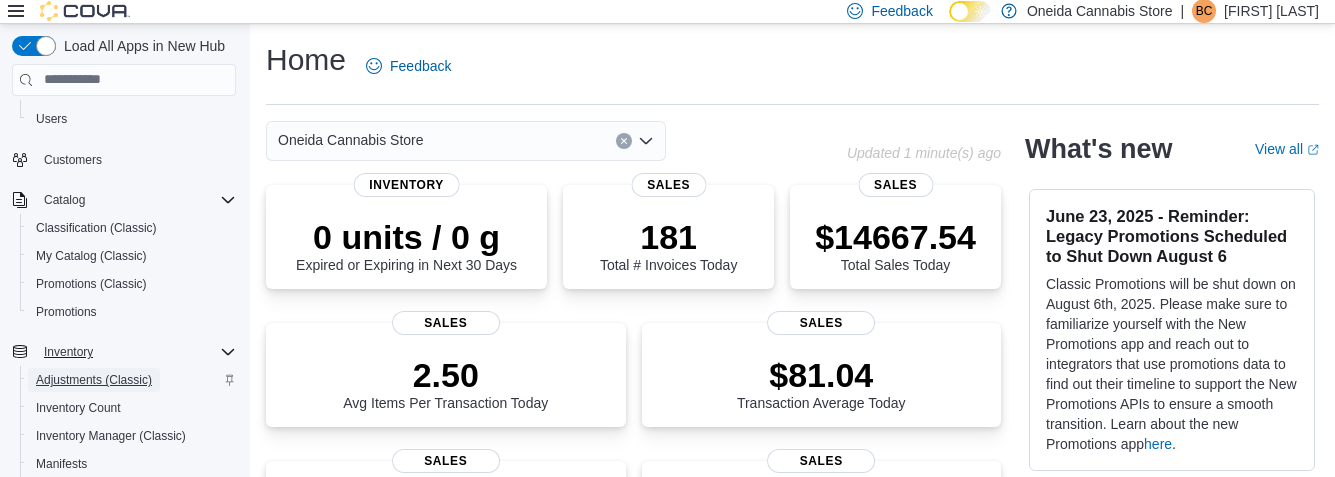 click on "Adjustments (Classic)" at bounding box center [94, 380] 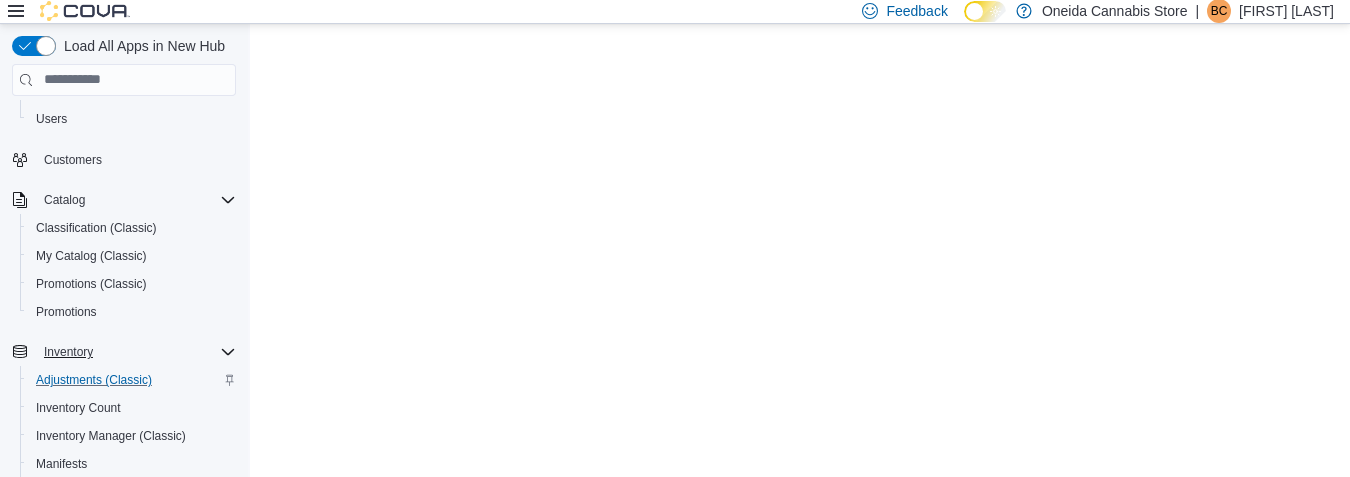 scroll, scrollTop: 0, scrollLeft: 0, axis: both 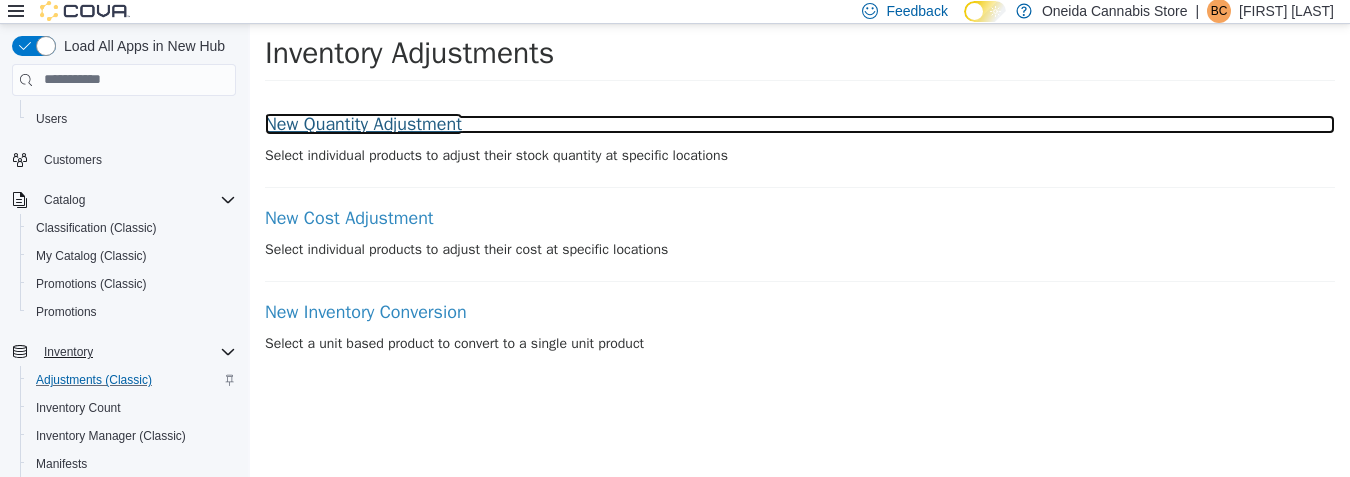 click on "New Quantity Adjustment" at bounding box center [800, 124] 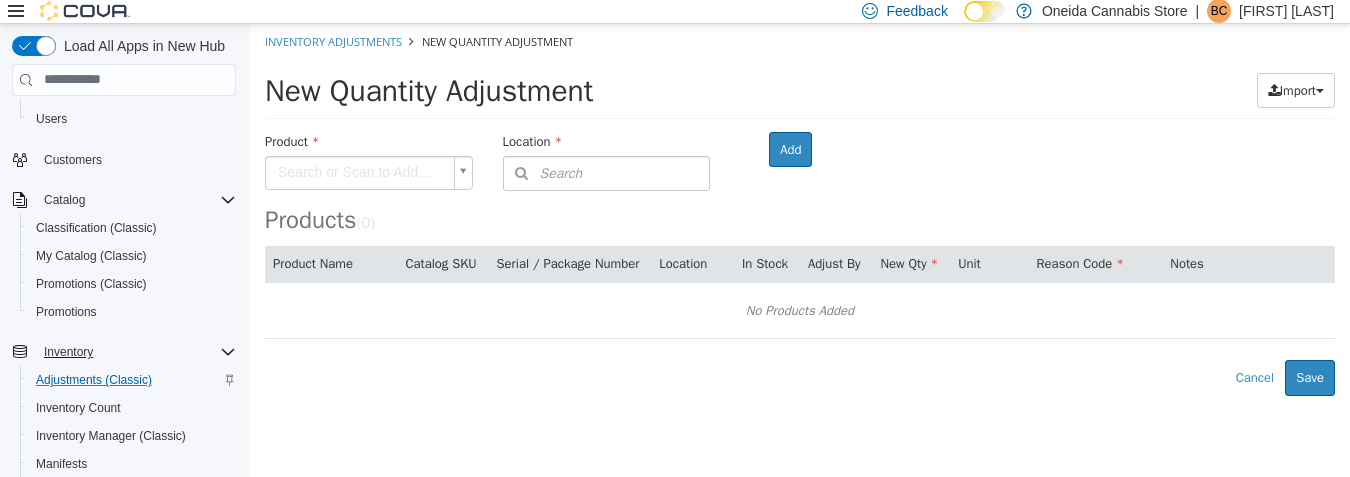 click on "×
Inventory Adjustments
New Quantity Adjustment
New Quantity Adjustment
Import  Inventory Export (.CSV) Package List (.TXT)
Product     Search or Scan to Add Product                             Location Search Type 3 or more characters or browse       Oneida Cannabis Store     (3)         1984 Fairgrounds Rd             High Times Oneida             Wholesale Location         Room   Add Products  ( 0 ) Product Name Catalog SKU Serial / Package Number Location In Stock Adjust By New Qty Unit Reason Code Notes No Products Added Error saving adjustment please resolve the errors above. Cancel Save" at bounding box center (800, 209) 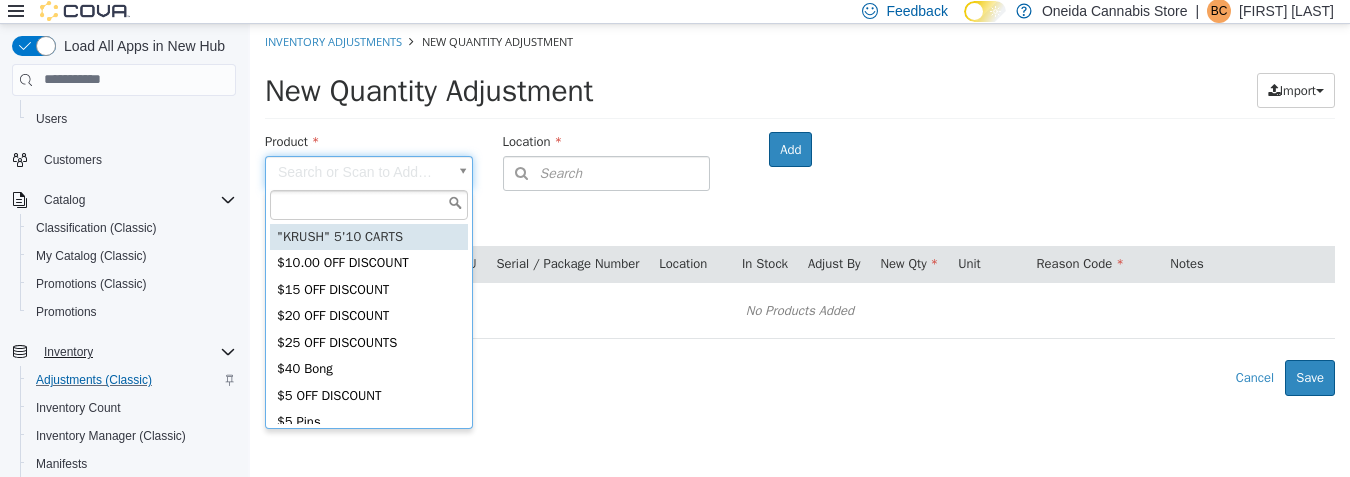 click at bounding box center (369, 204) 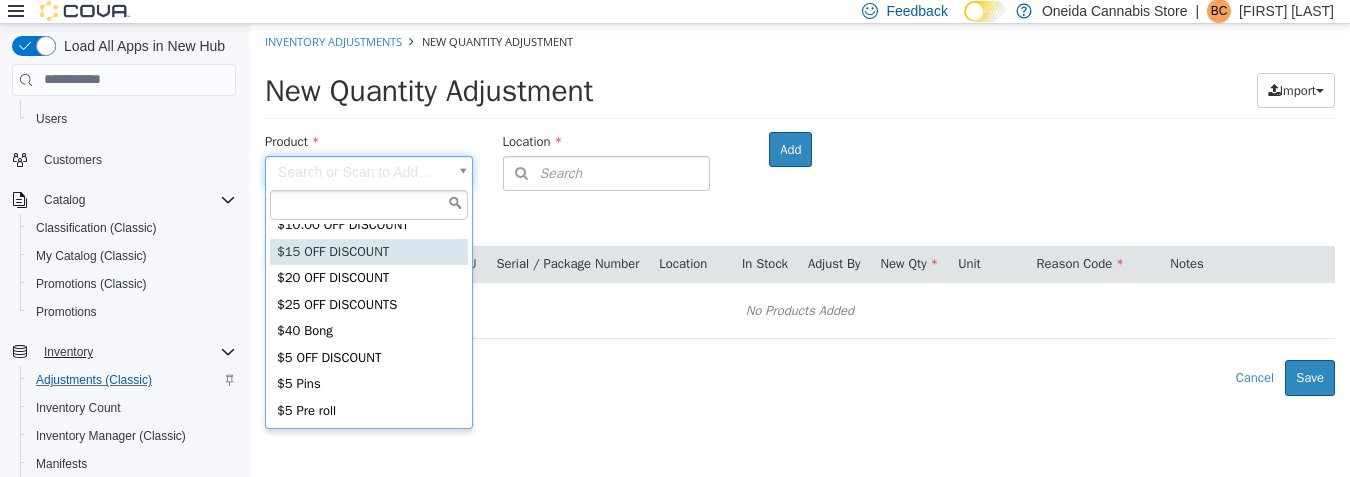 scroll, scrollTop: 0, scrollLeft: 0, axis: both 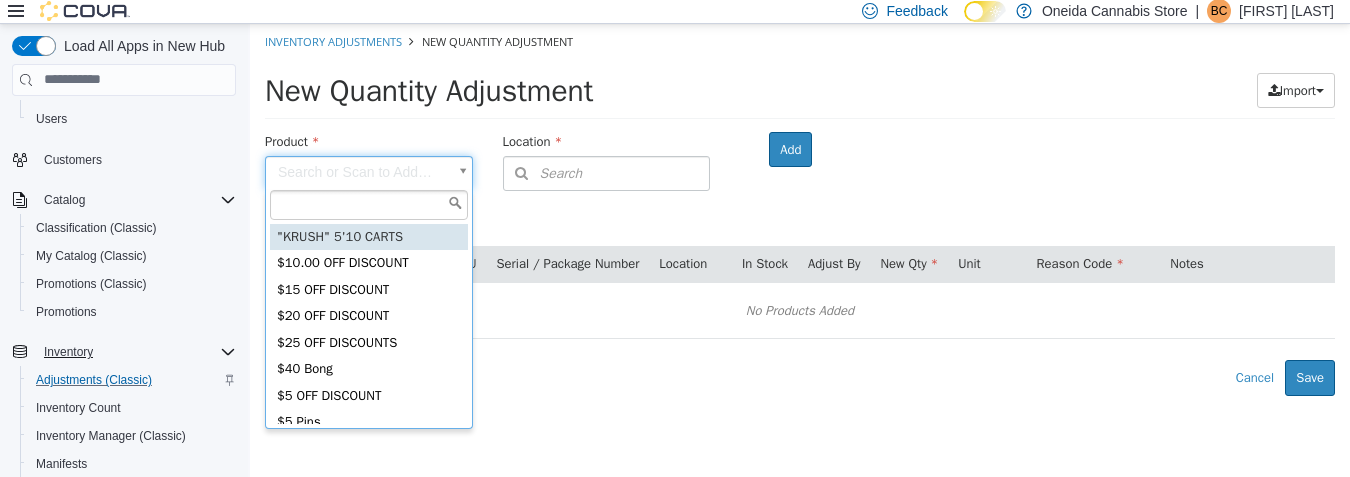 click at bounding box center (369, 204) 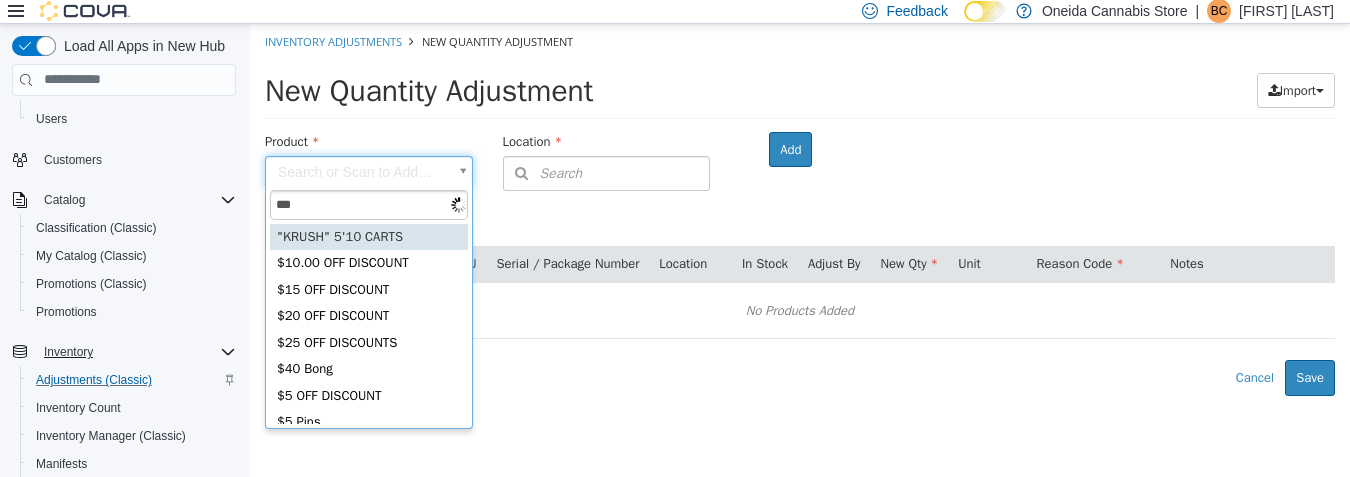 type on "****" 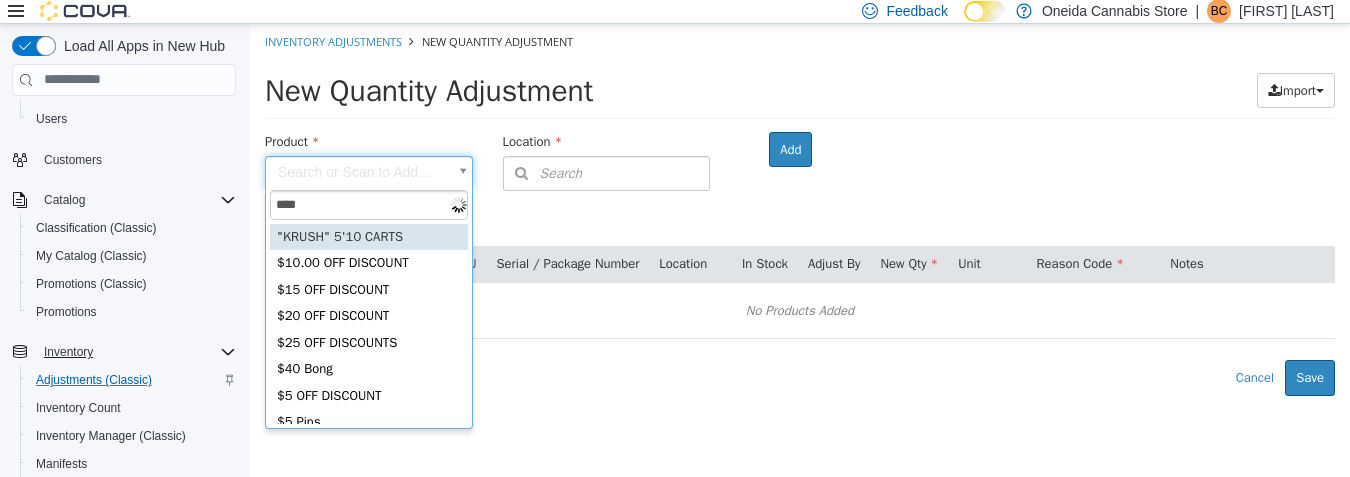 type on "**********" 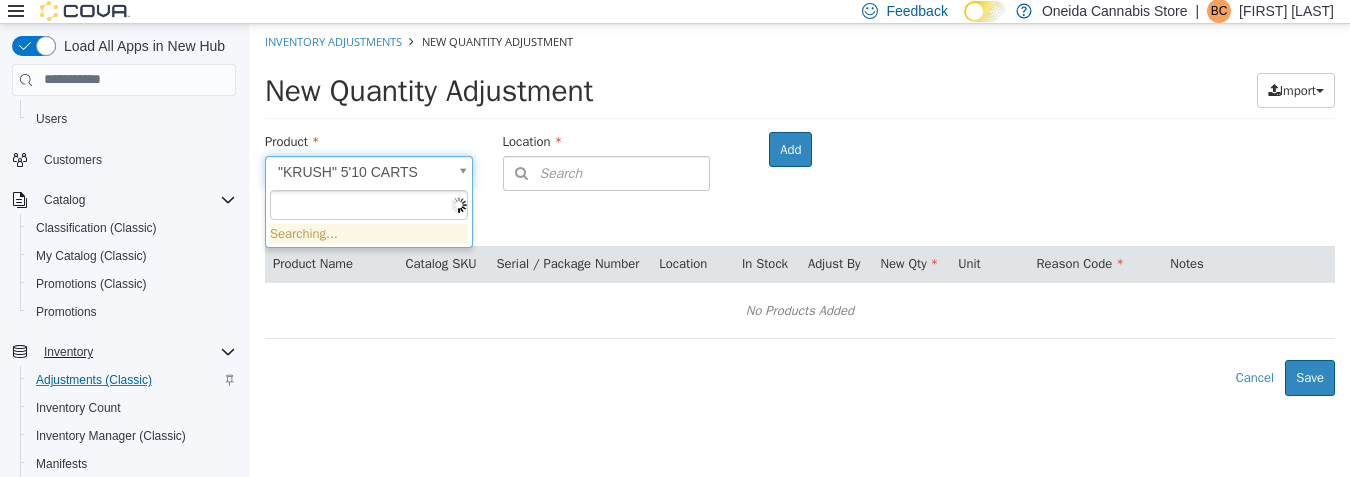 click on "**********" at bounding box center [800, 209] 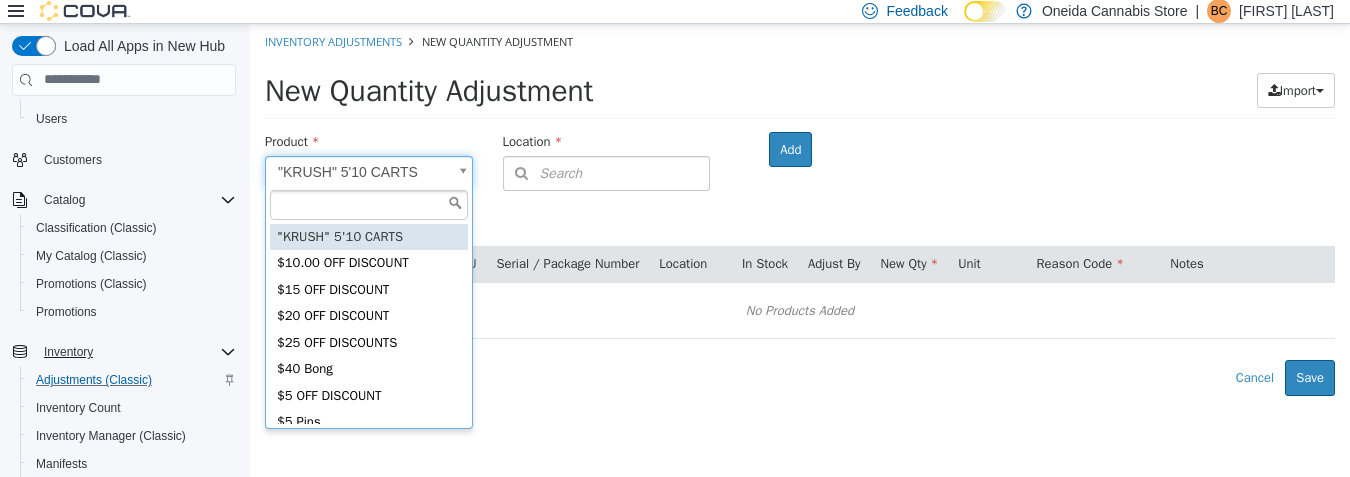 click at bounding box center [369, 204] 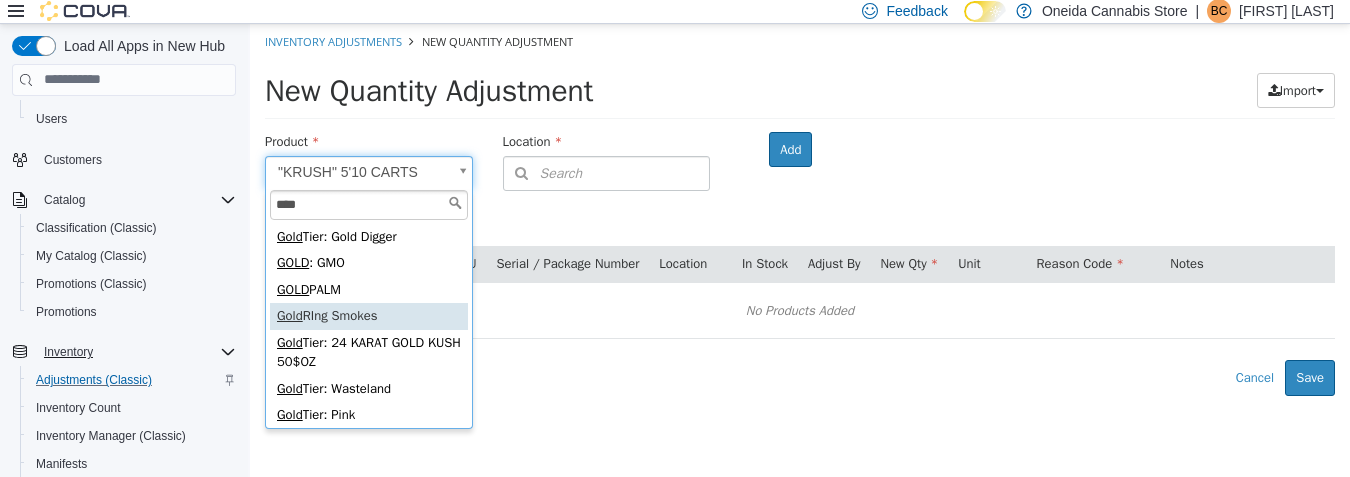 type on "****" 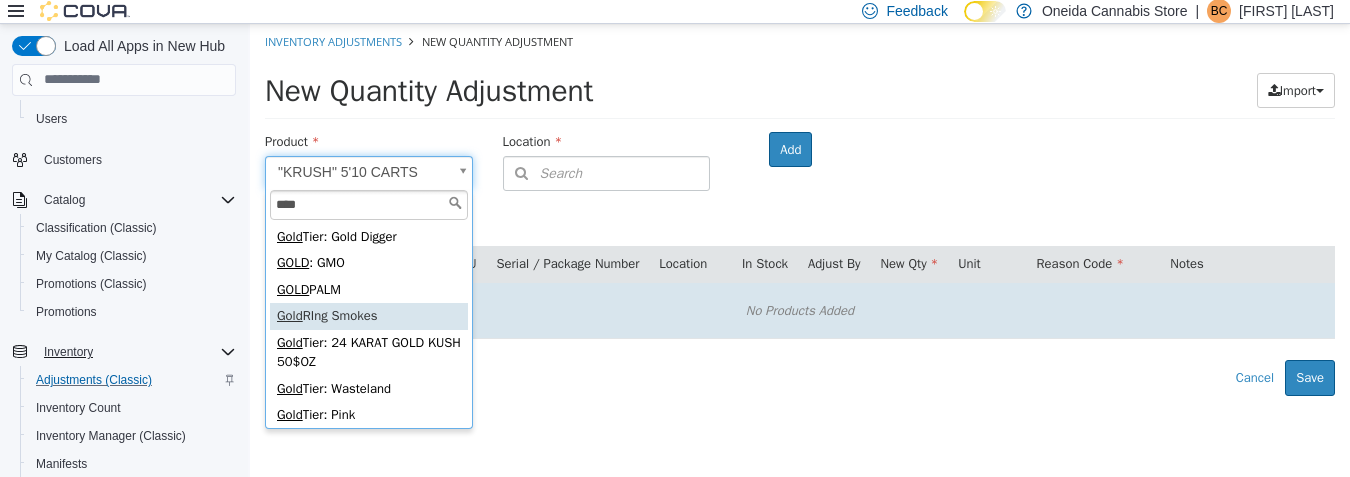 type on "**********" 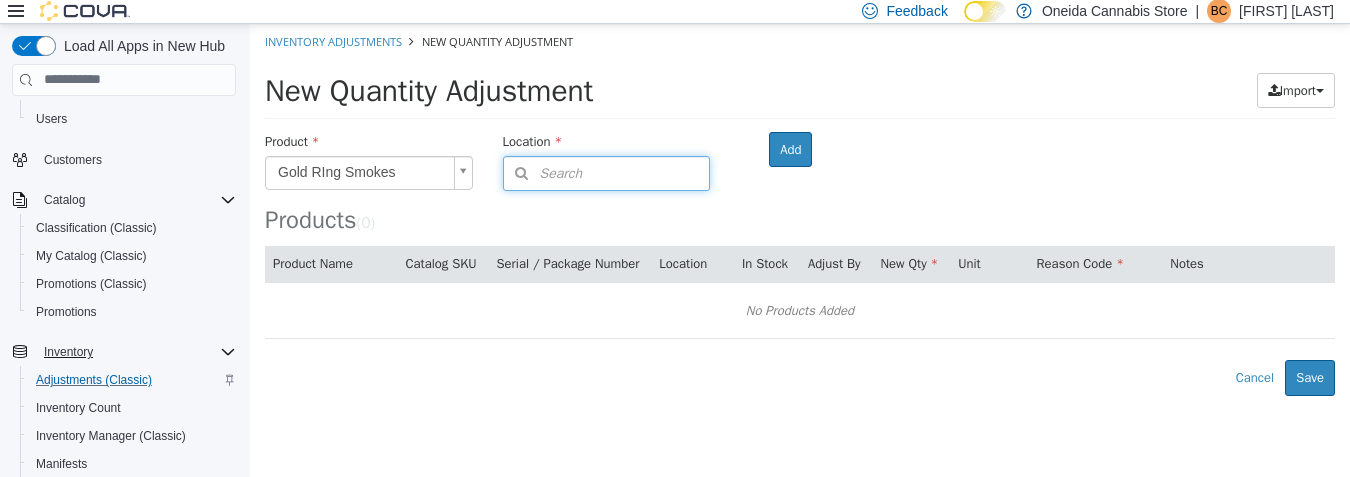 click on "Search" at bounding box center (607, 172) 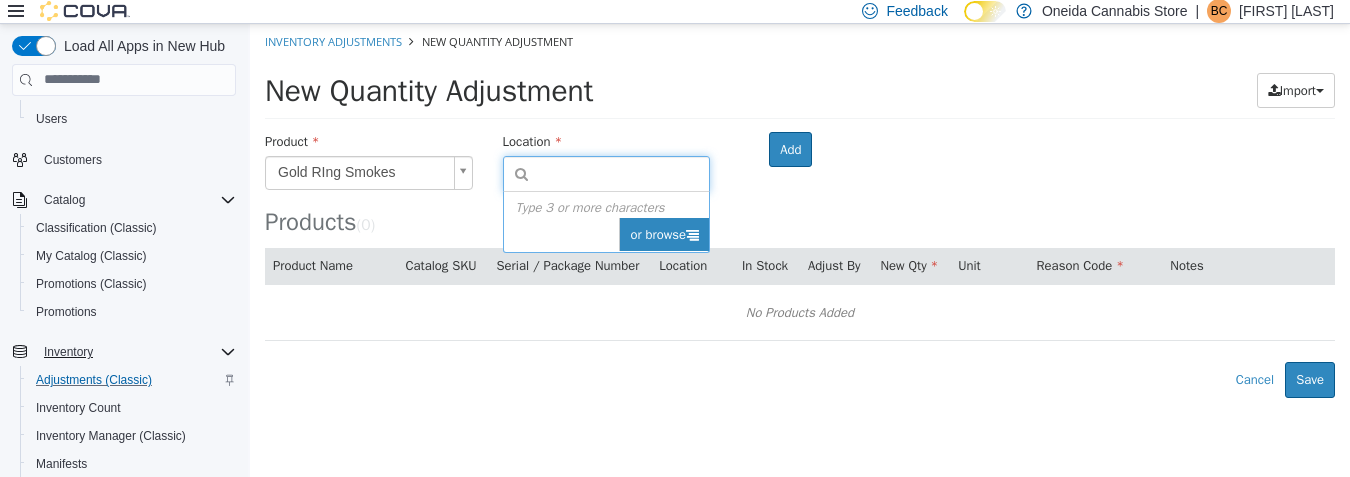 click on "or browse" at bounding box center [664, 234] 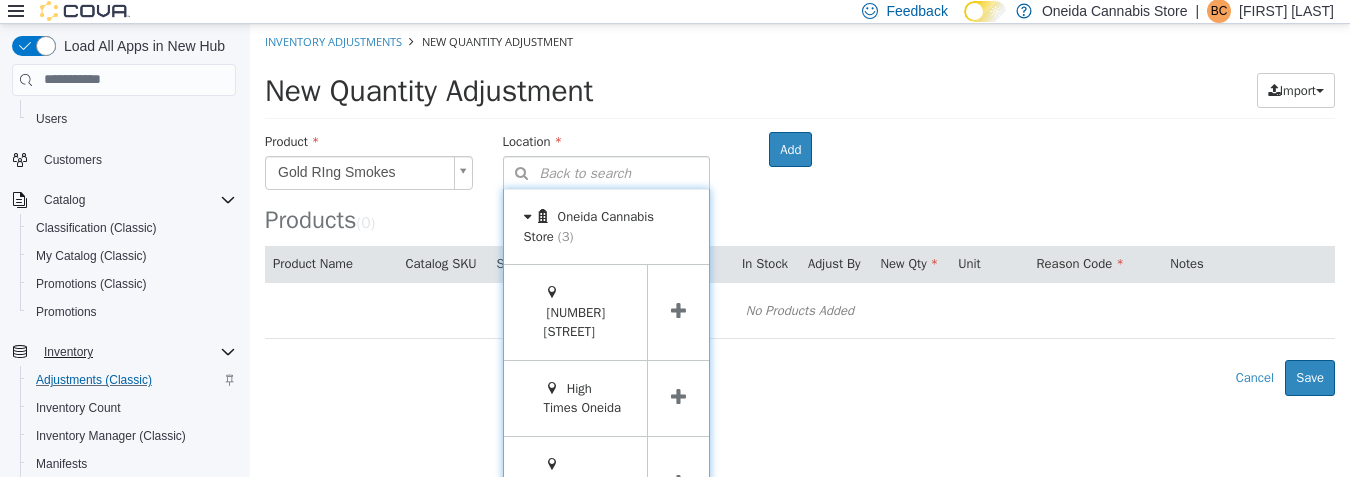 click at bounding box center (678, 311) 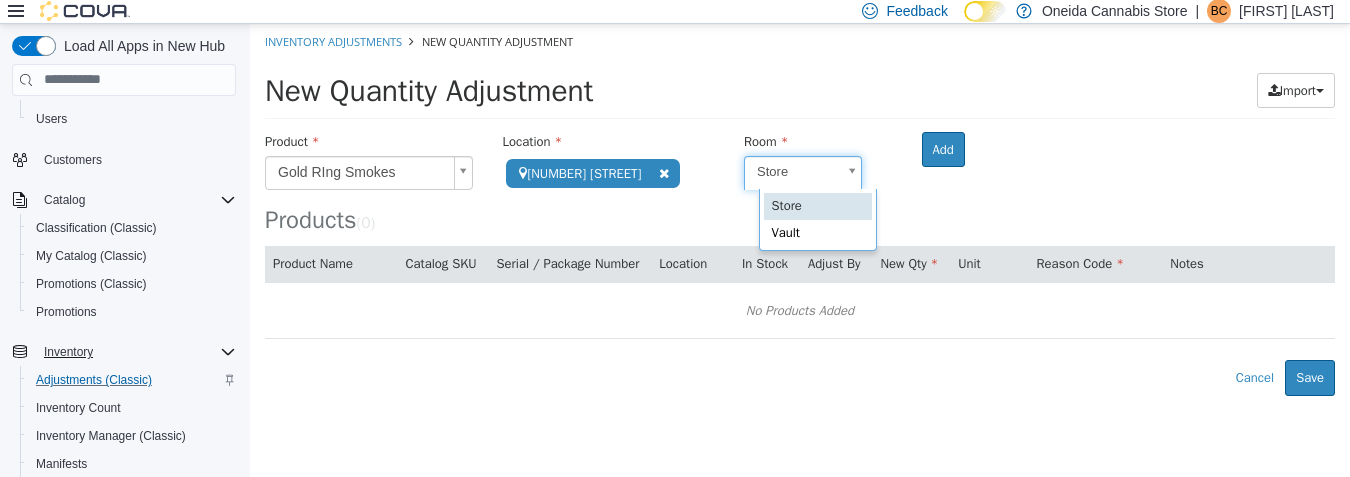 click on "**********" at bounding box center (800, 209) 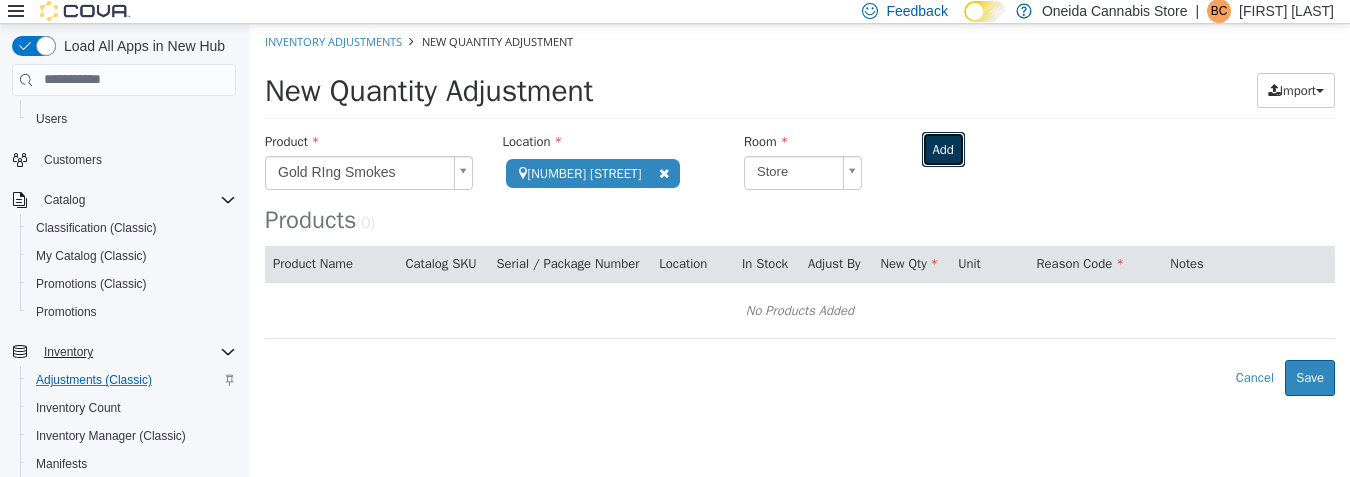 click on "Add" at bounding box center (943, 149) 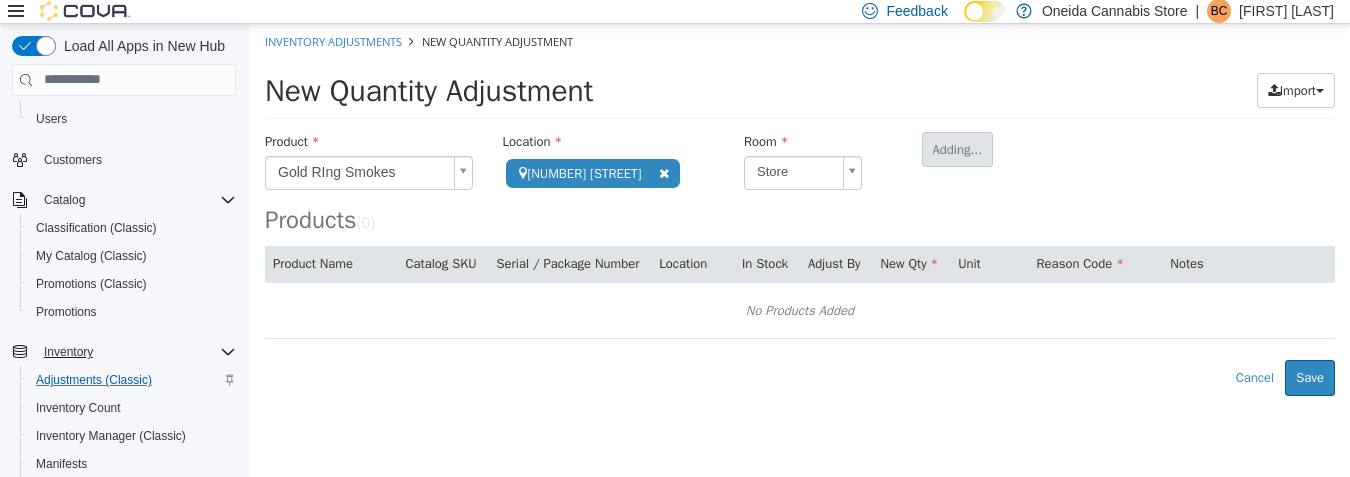 type 